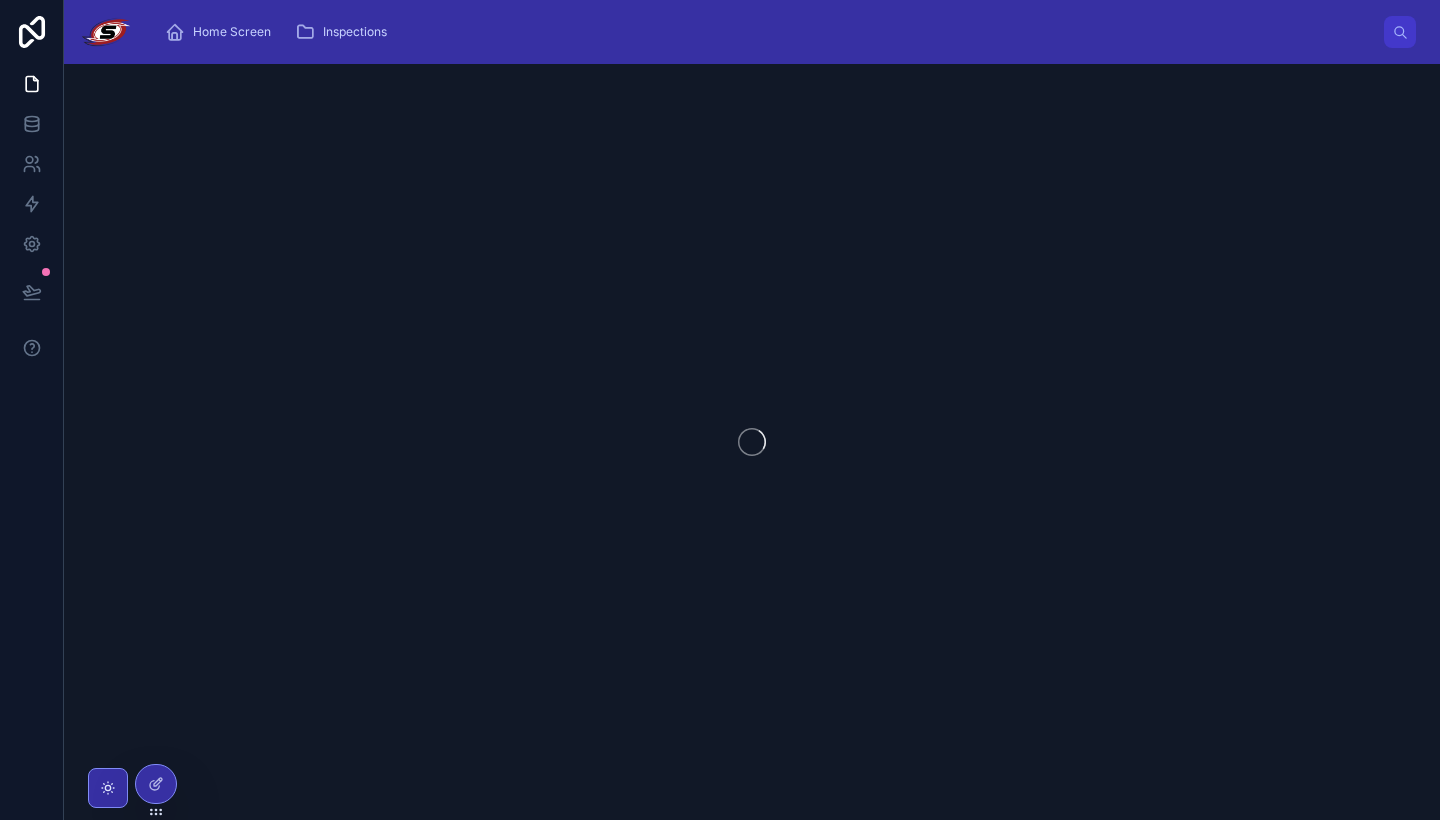 scroll, scrollTop: 0, scrollLeft: 0, axis: both 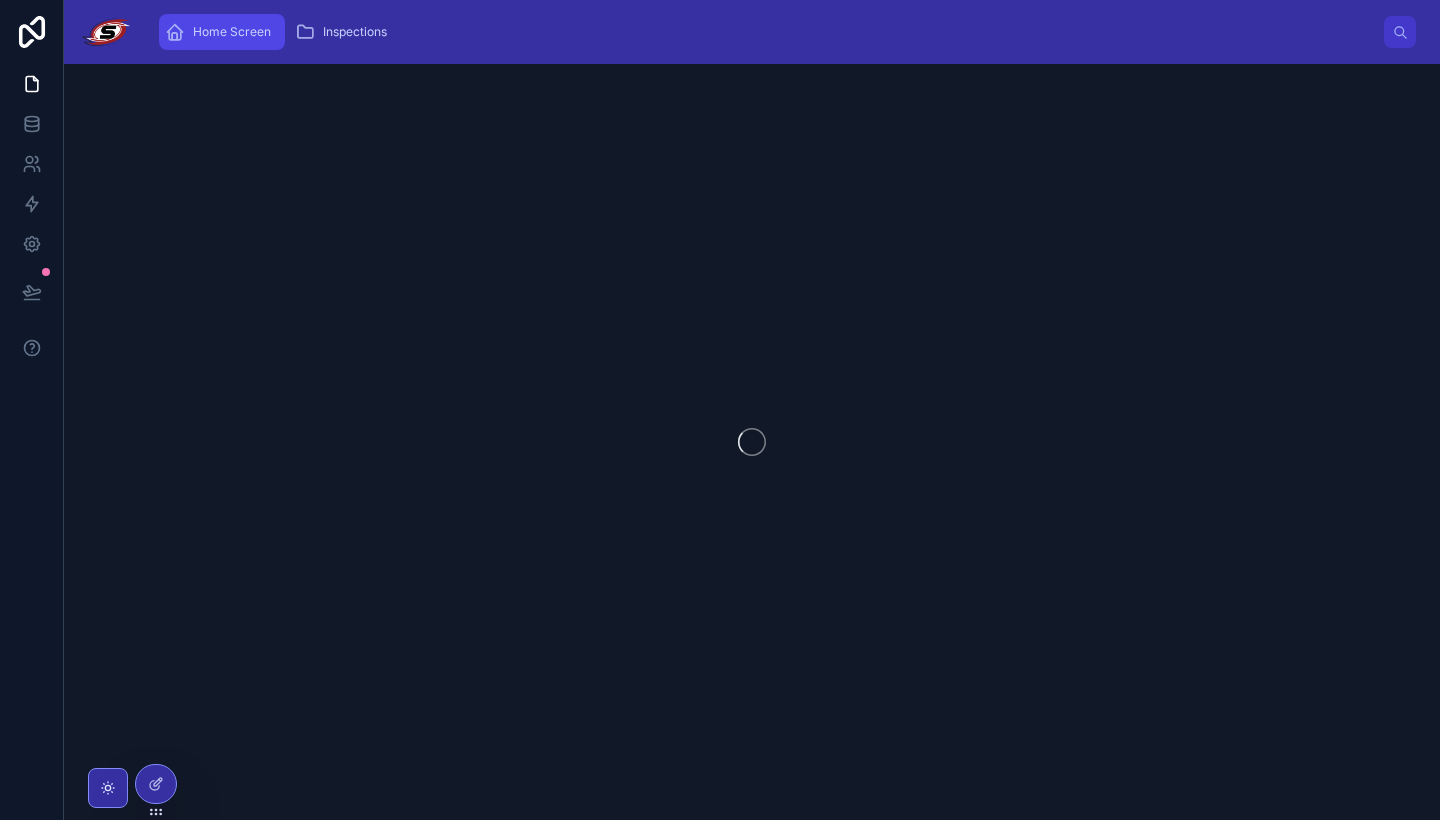 click on "Home Screen" at bounding box center [222, 32] 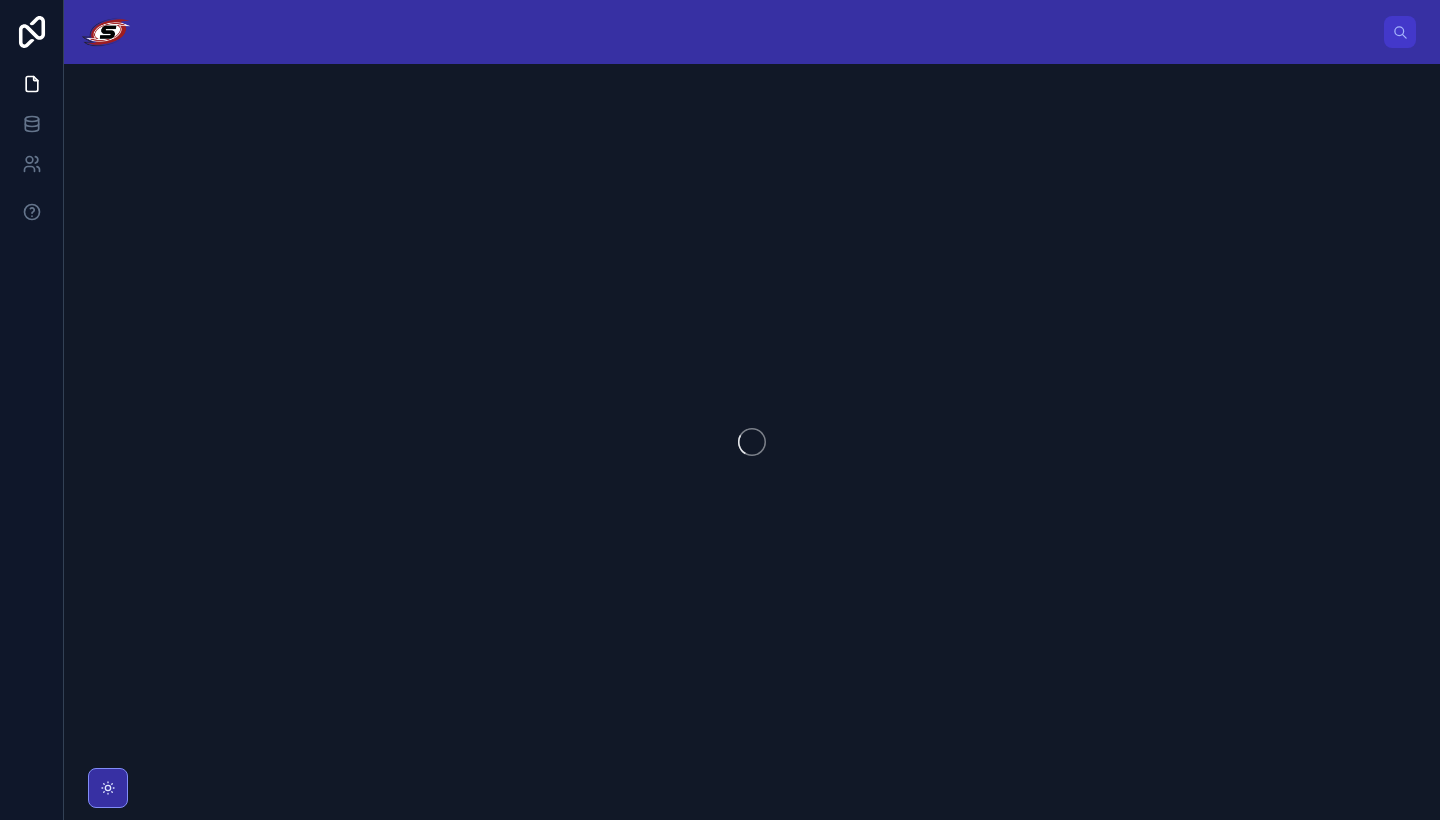 scroll, scrollTop: 0, scrollLeft: 0, axis: both 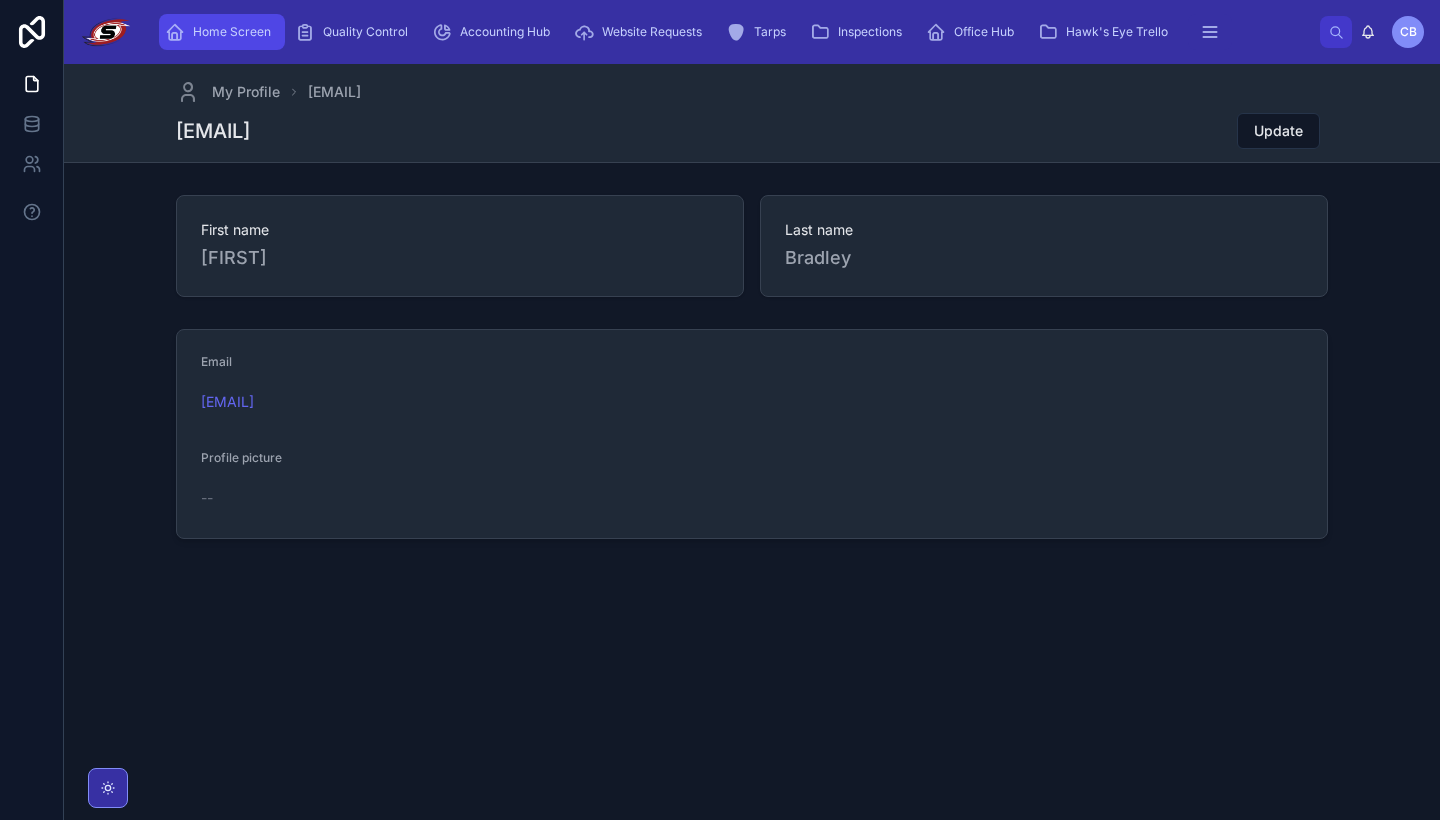 click on "Home Screen" at bounding box center (222, 32) 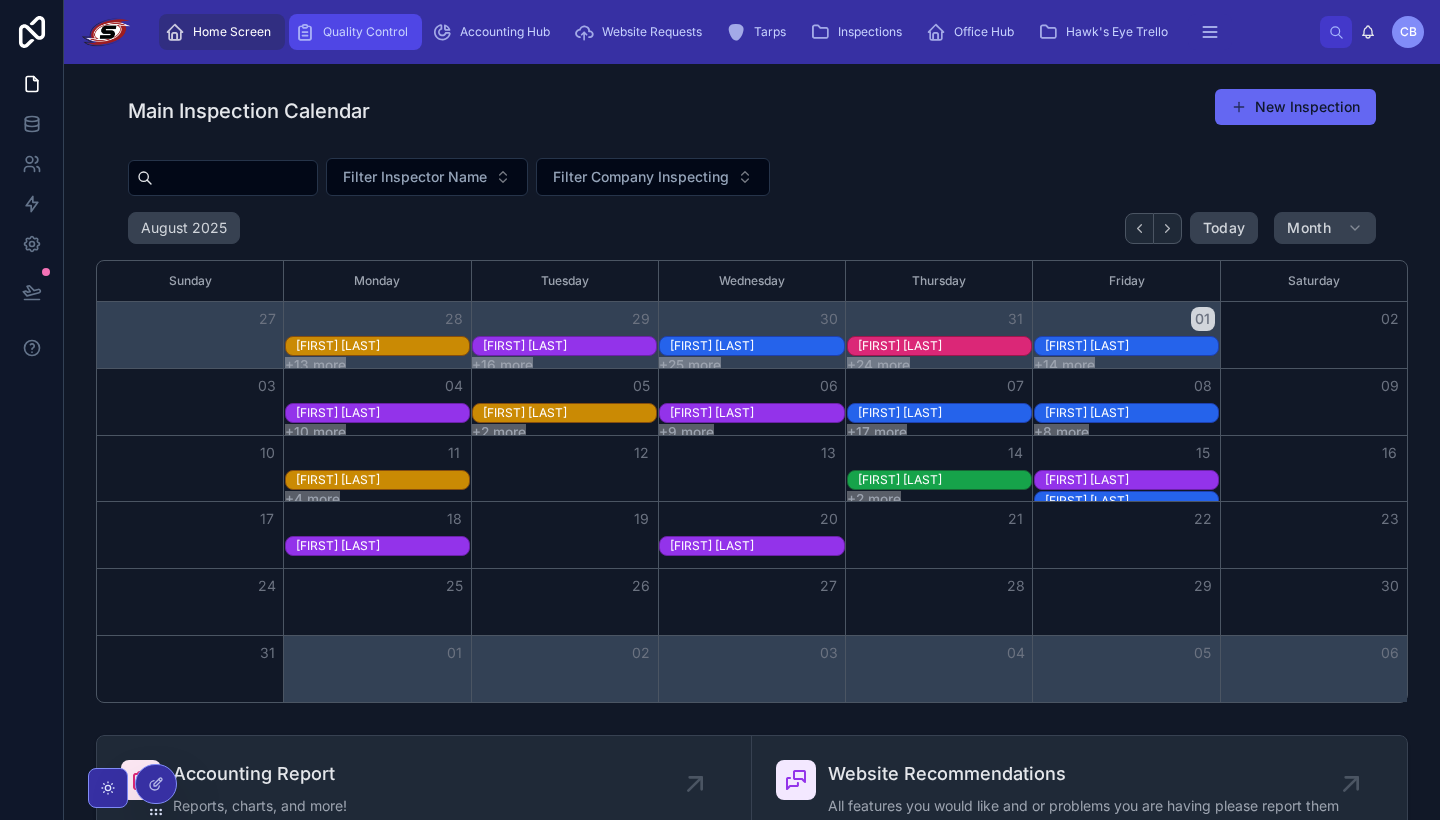 click on "Quality Control" at bounding box center [365, 32] 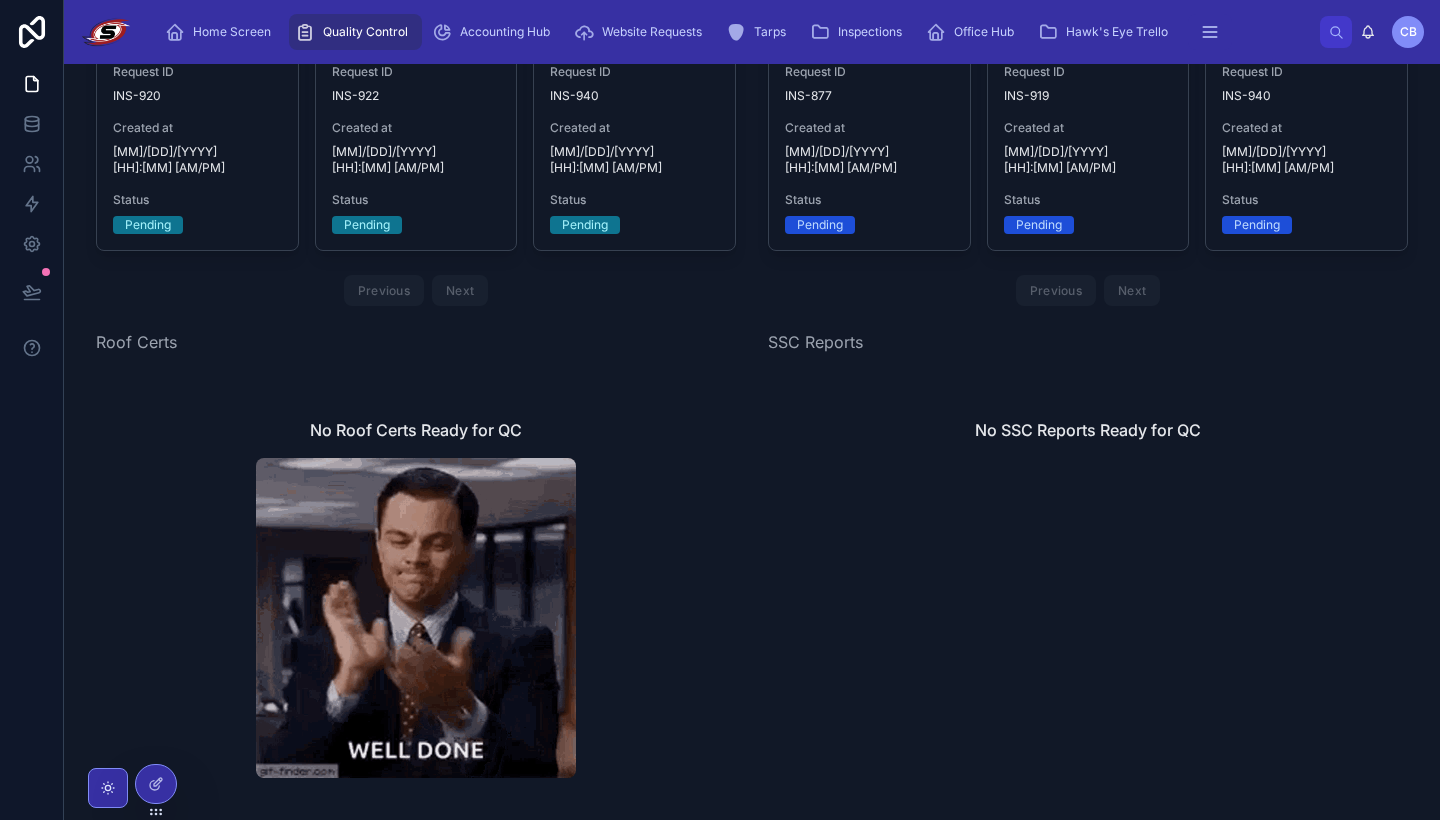 scroll, scrollTop: 608, scrollLeft: 0, axis: vertical 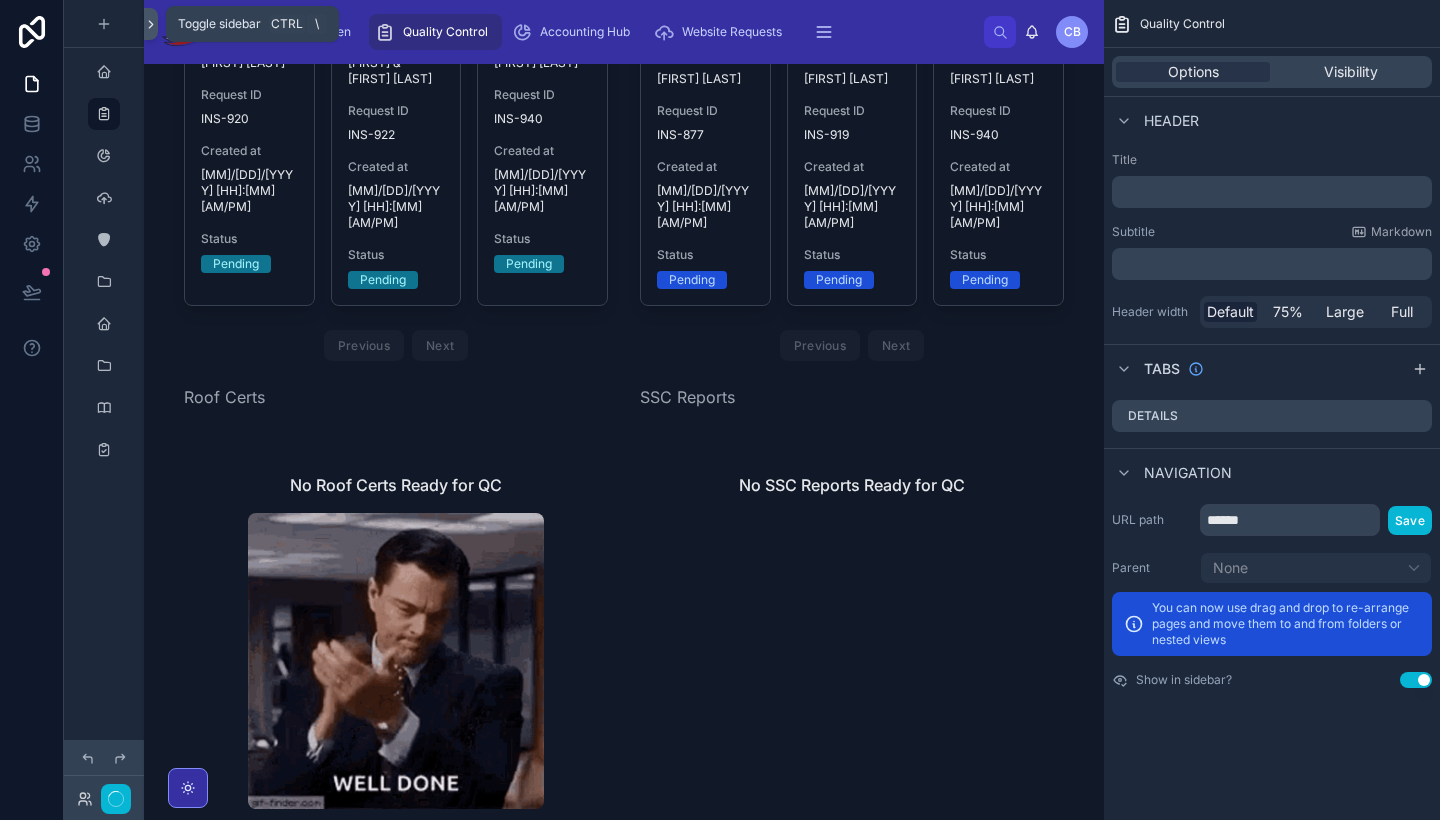 click 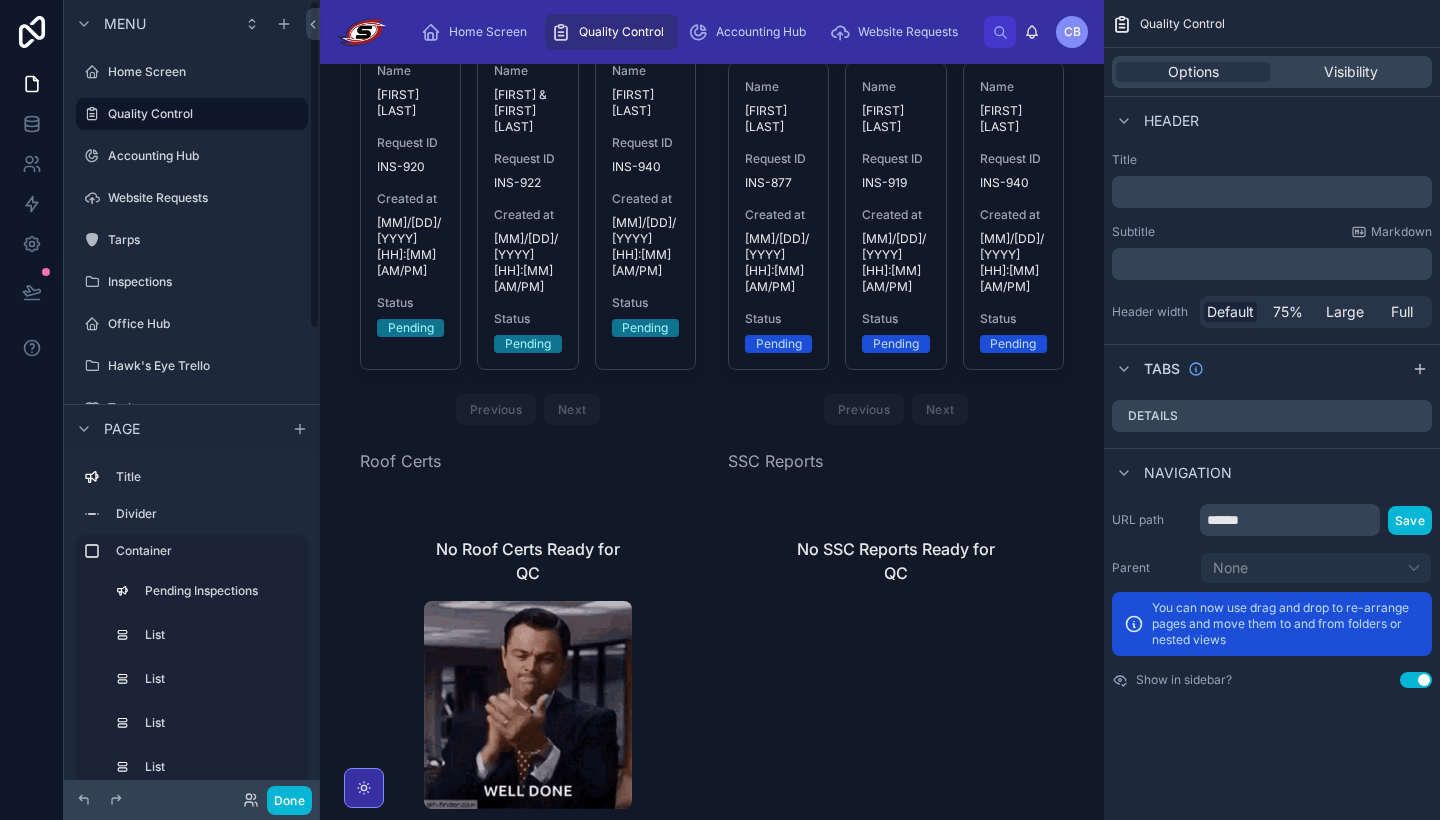 scroll, scrollTop: 640, scrollLeft: 0, axis: vertical 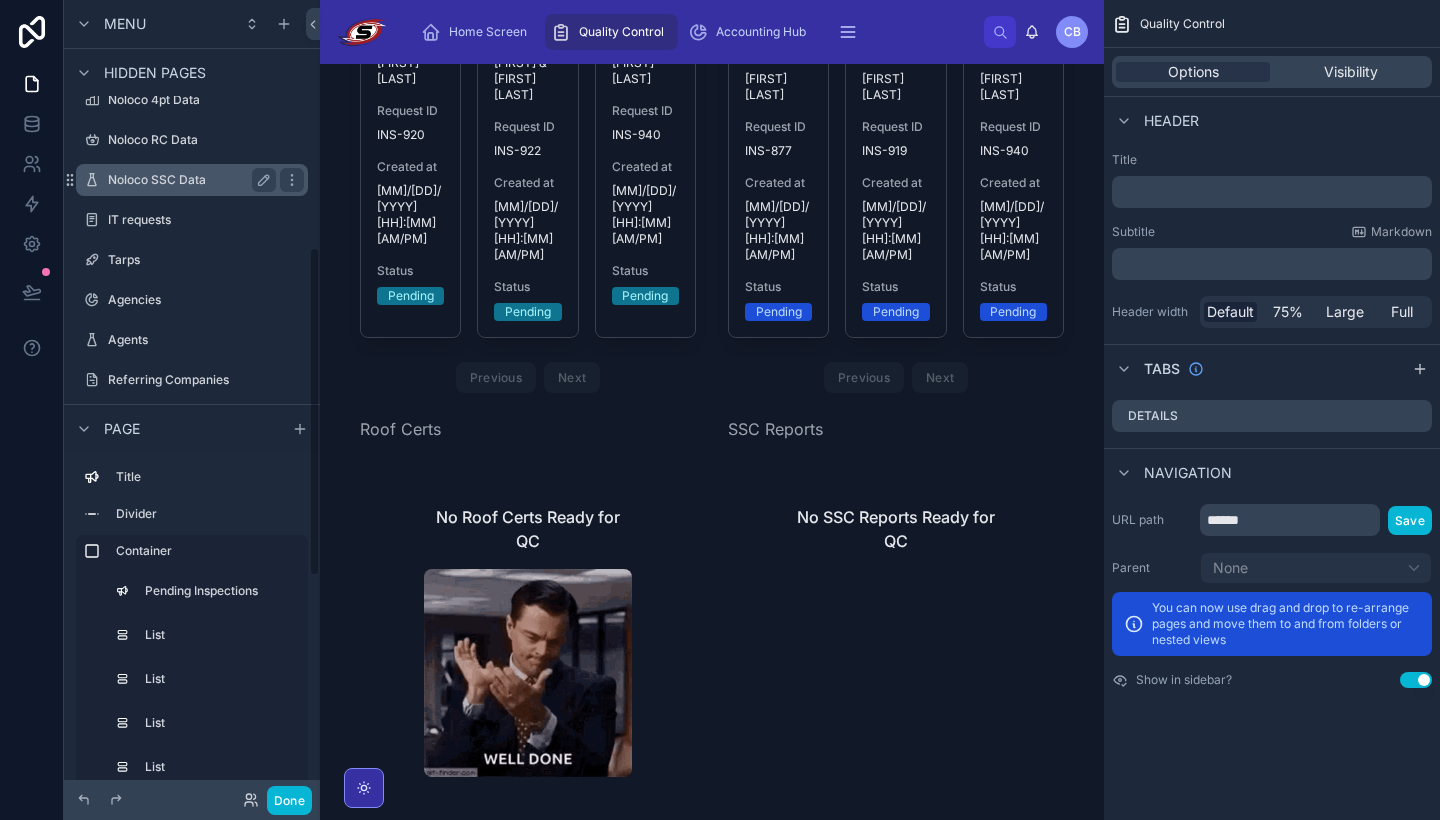 click on "Noloco SSC Data" at bounding box center (192, 180) 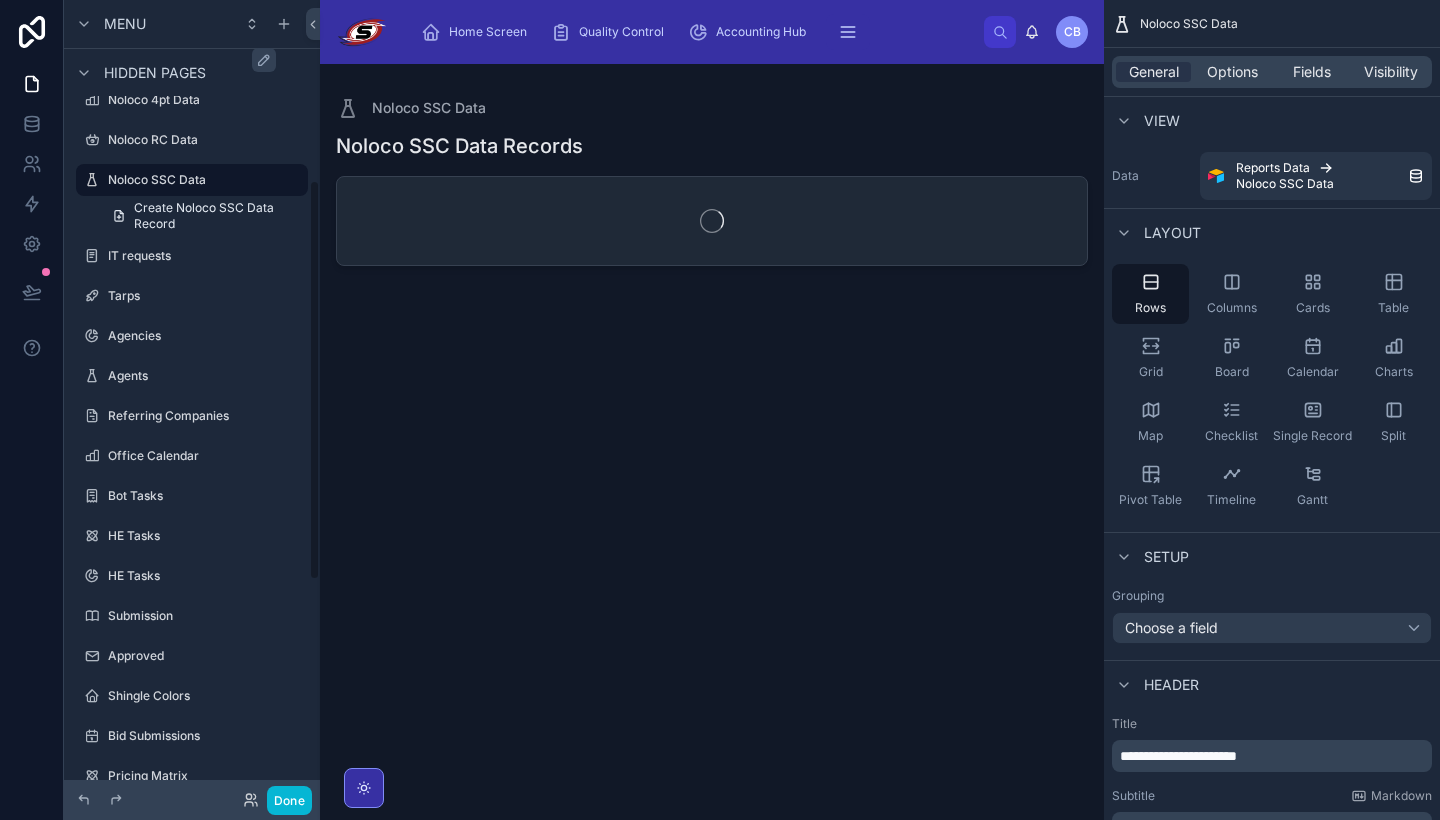 scroll, scrollTop: 360, scrollLeft: 0, axis: vertical 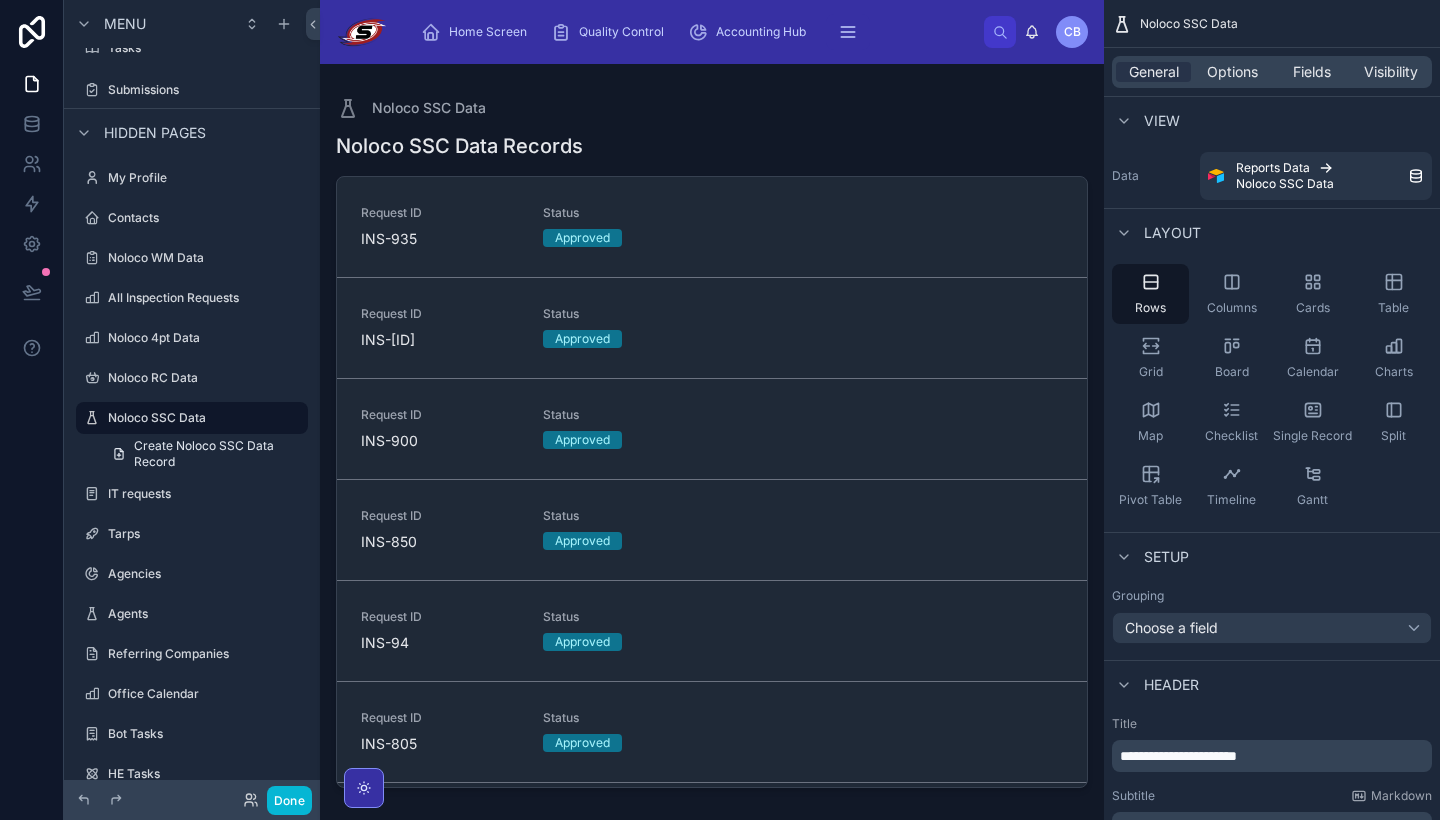 click at bounding box center (712, 430) 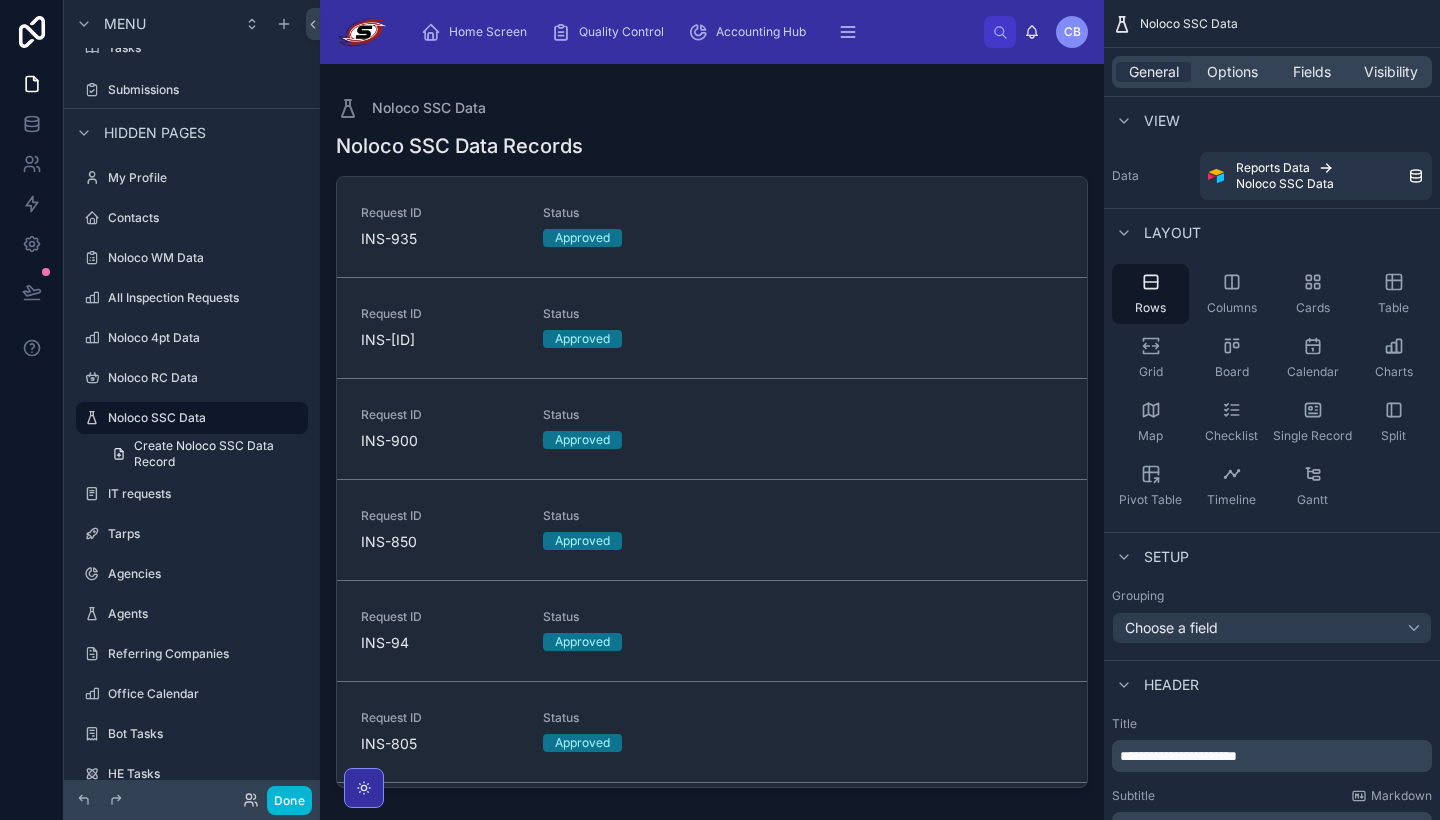 click on "Request ID [INS_ID] Status Approved" at bounding box center [712, 327] 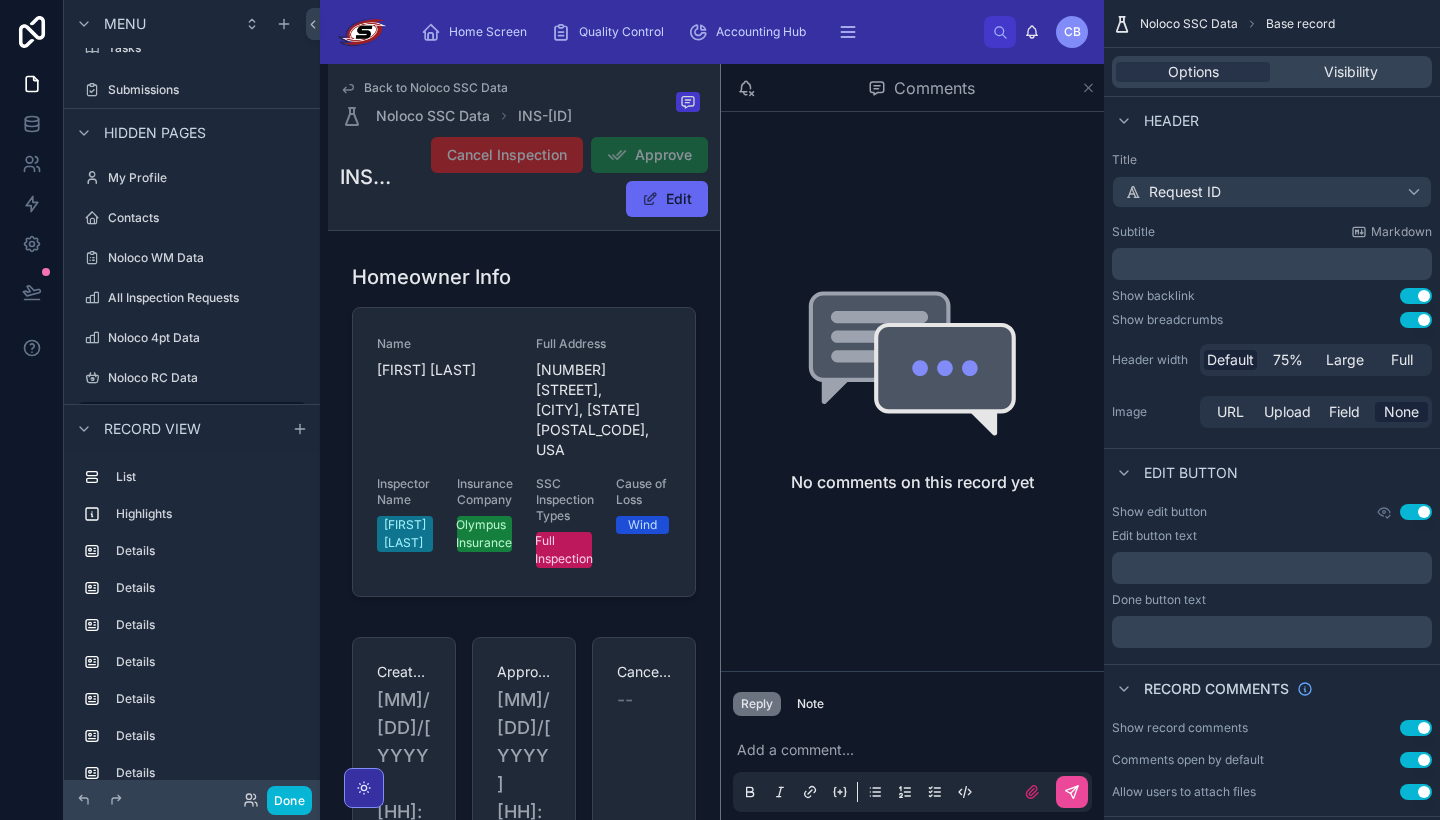 click 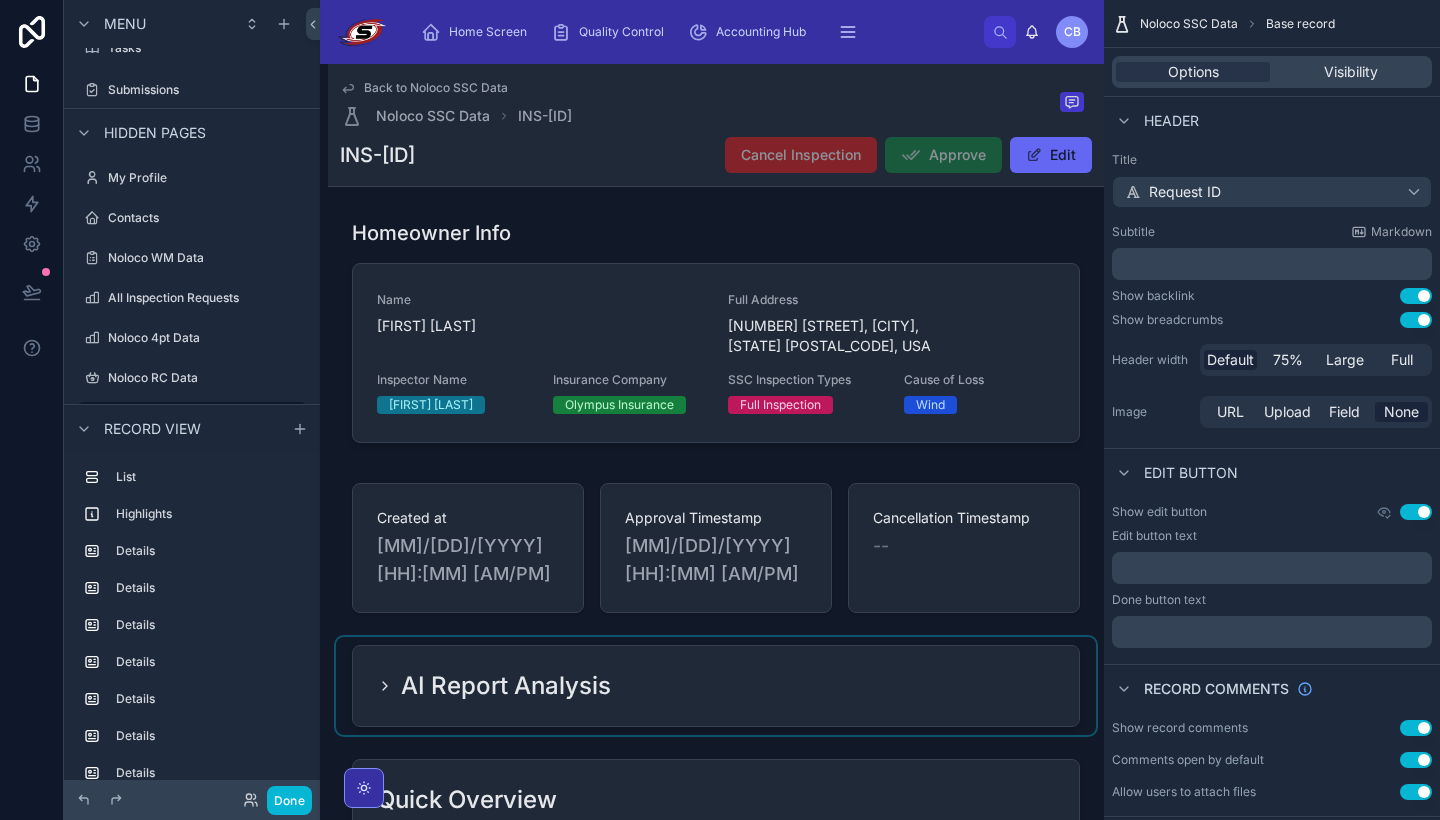 click at bounding box center [716, 686] 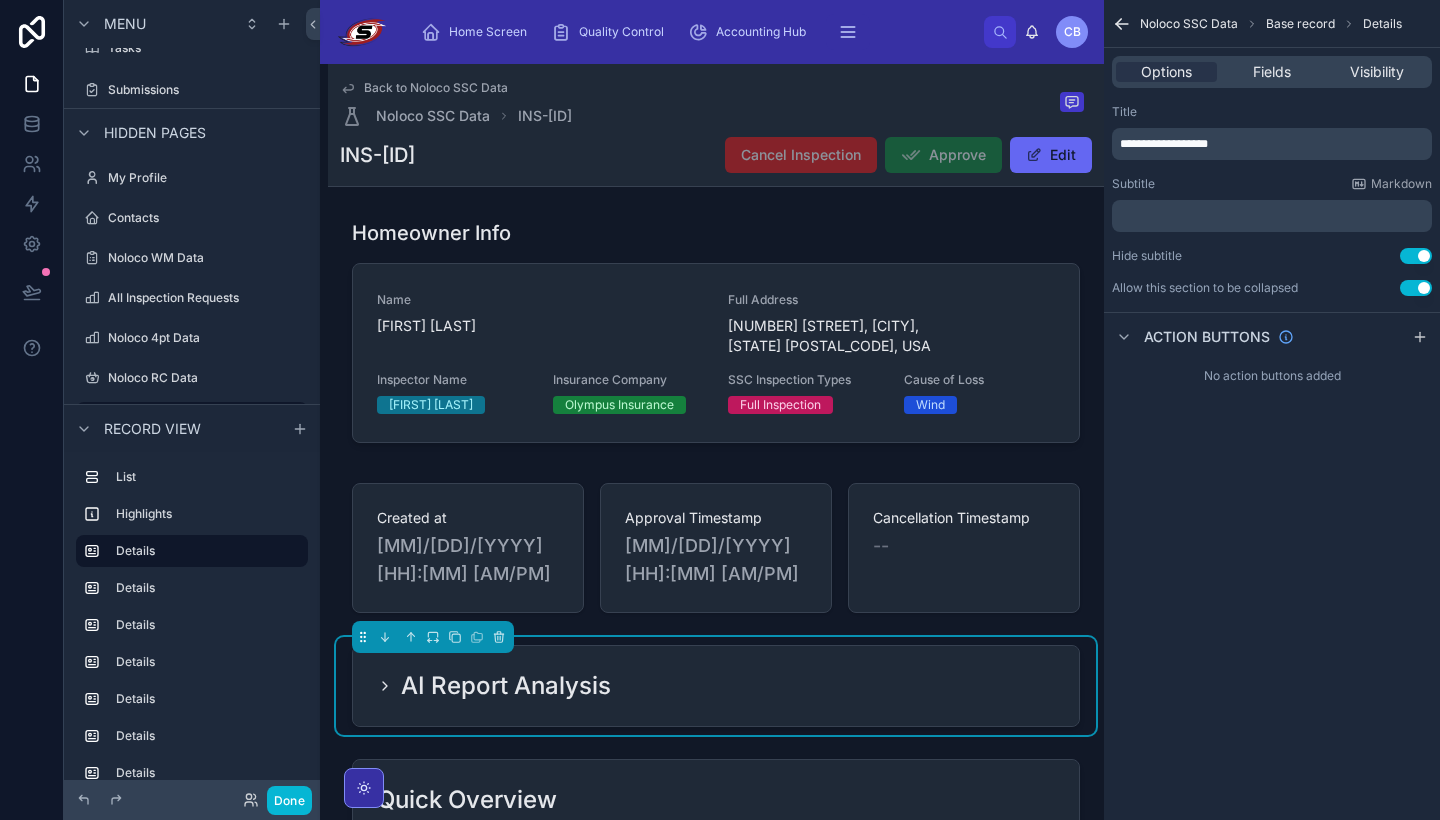 click on "AI Report Analysis" at bounding box center (716, 686) 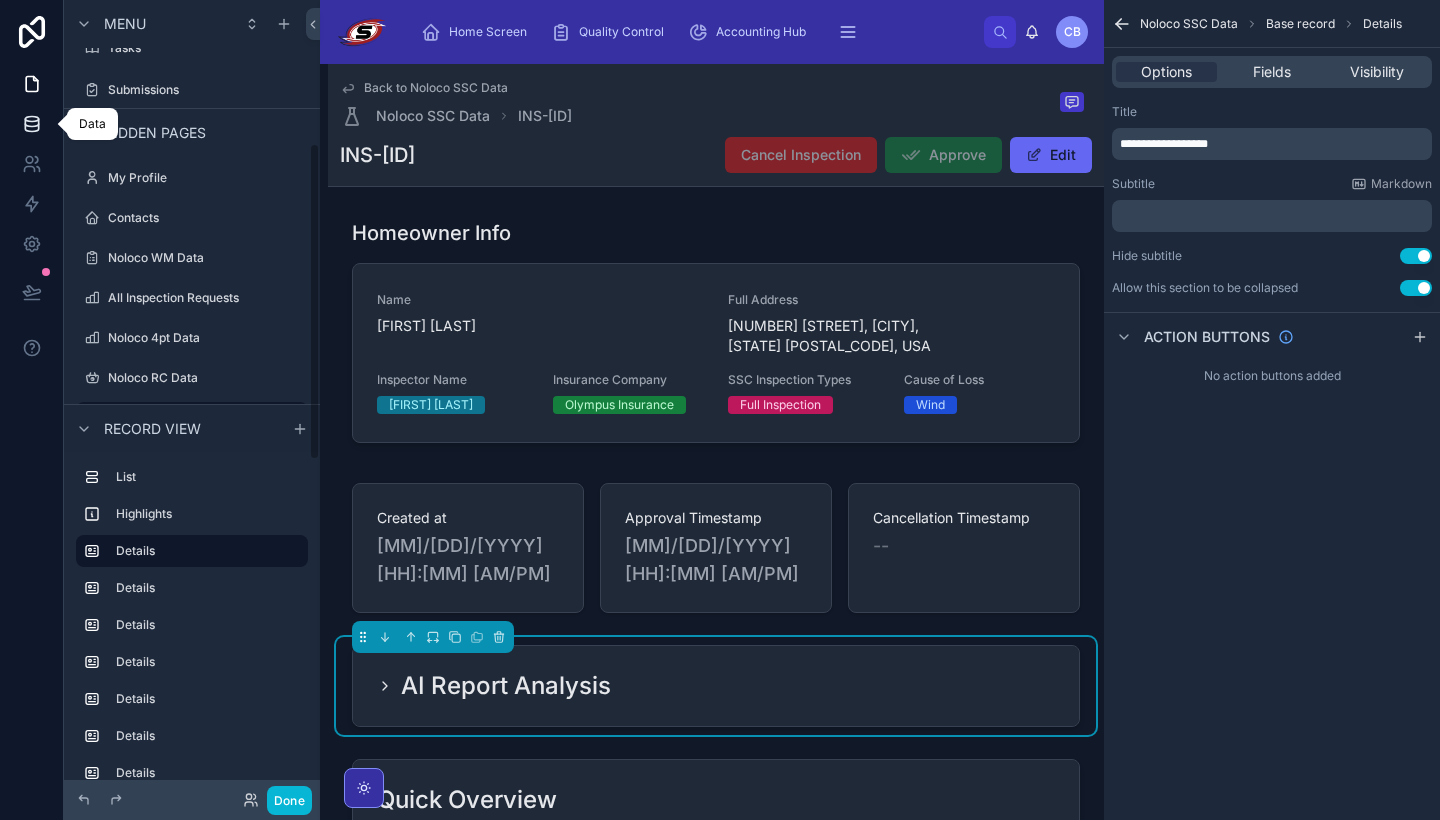 click at bounding box center [31, 124] 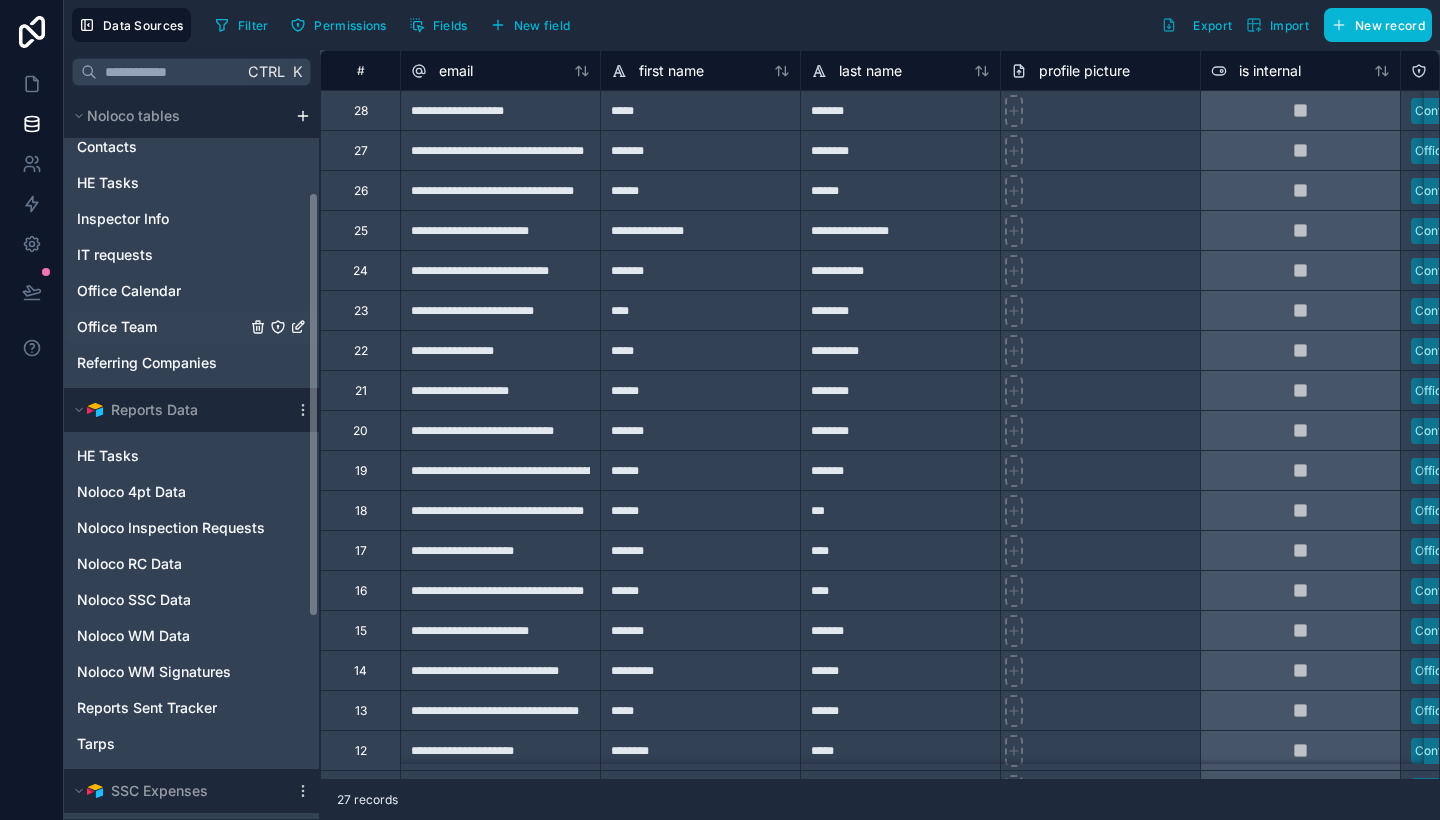 scroll, scrollTop: 168, scrollLeft: 0, axis: vertical 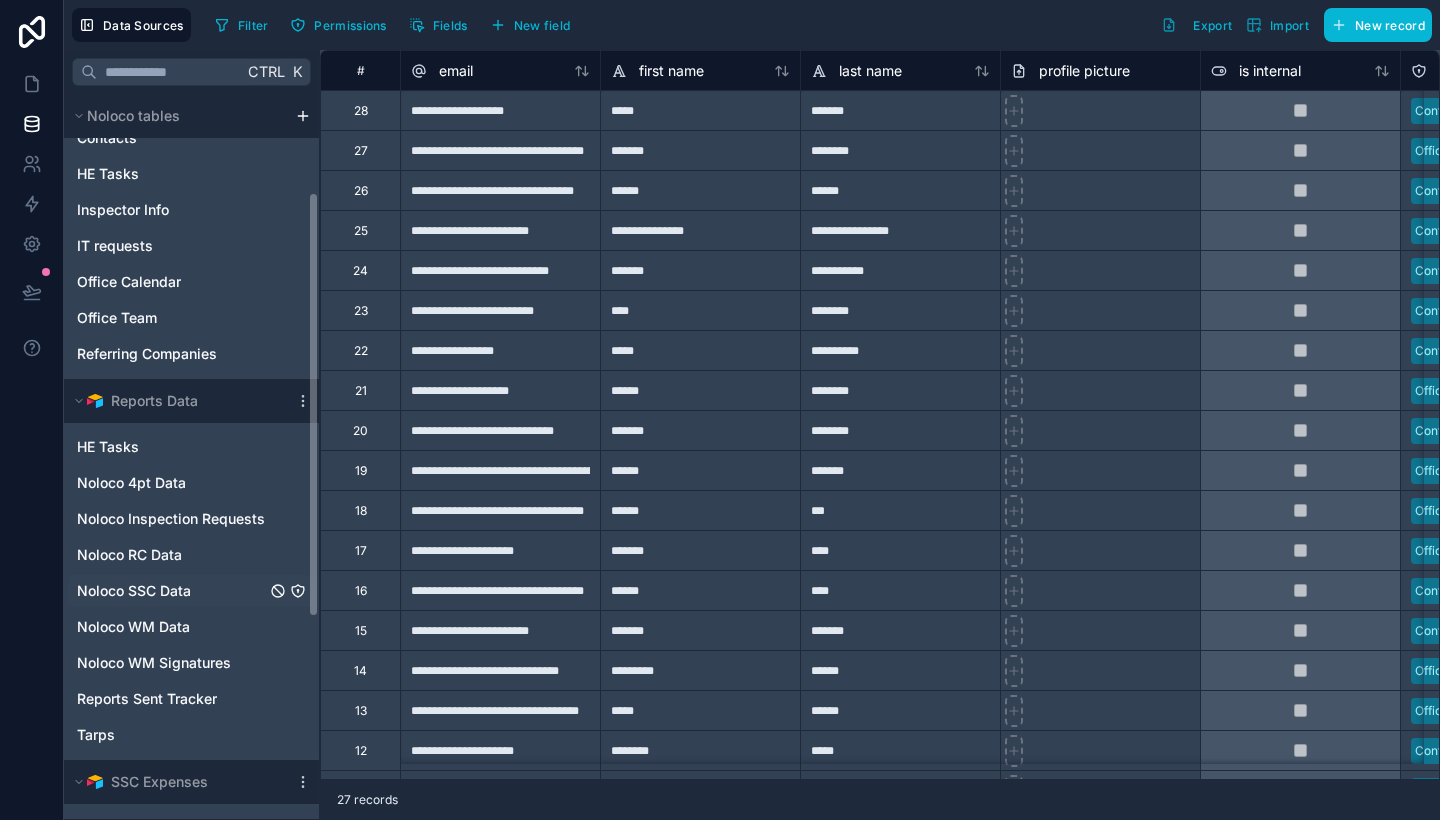 click on "Noloco SSC Data" at bounding box center (191, 591) 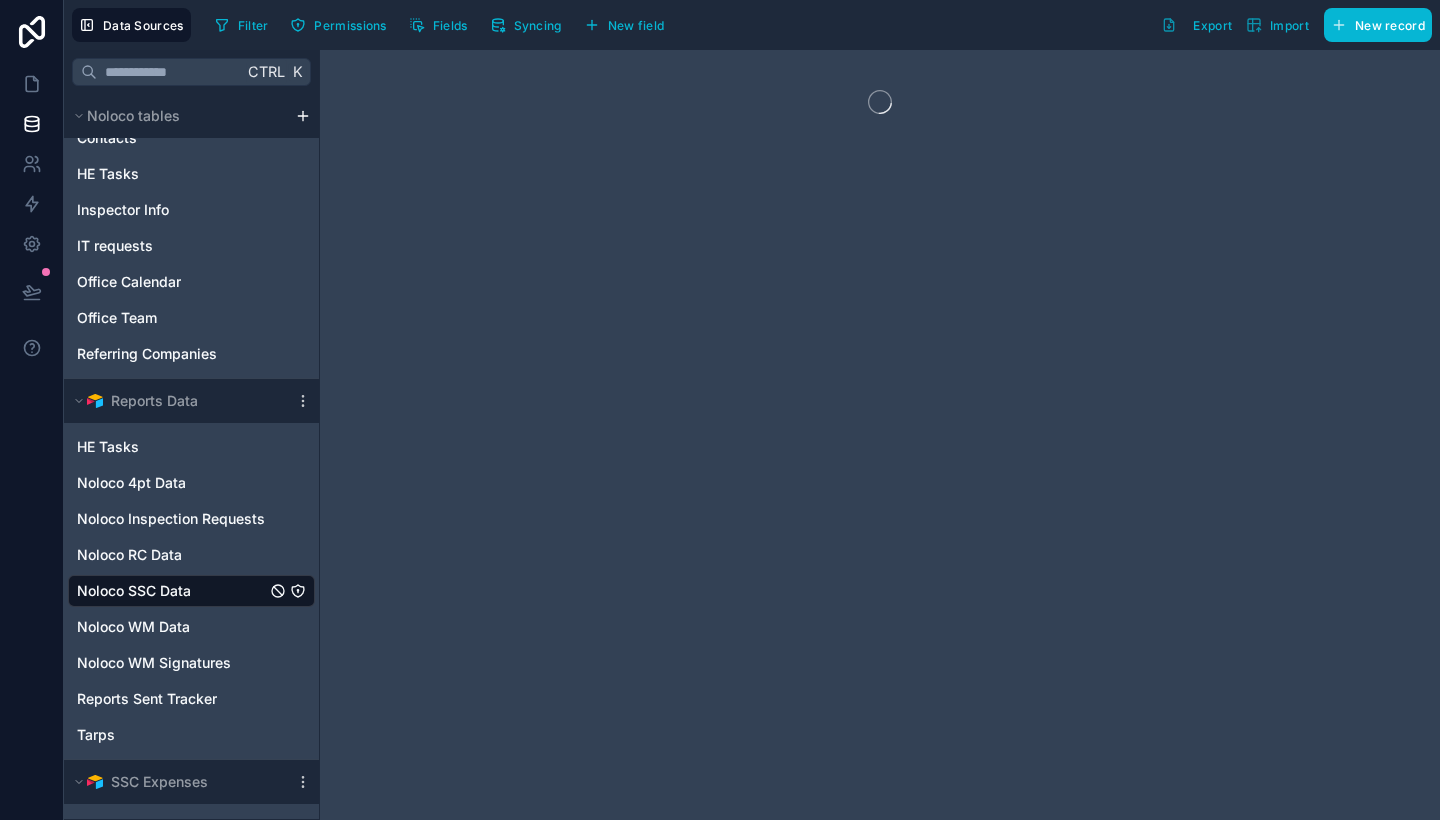 click 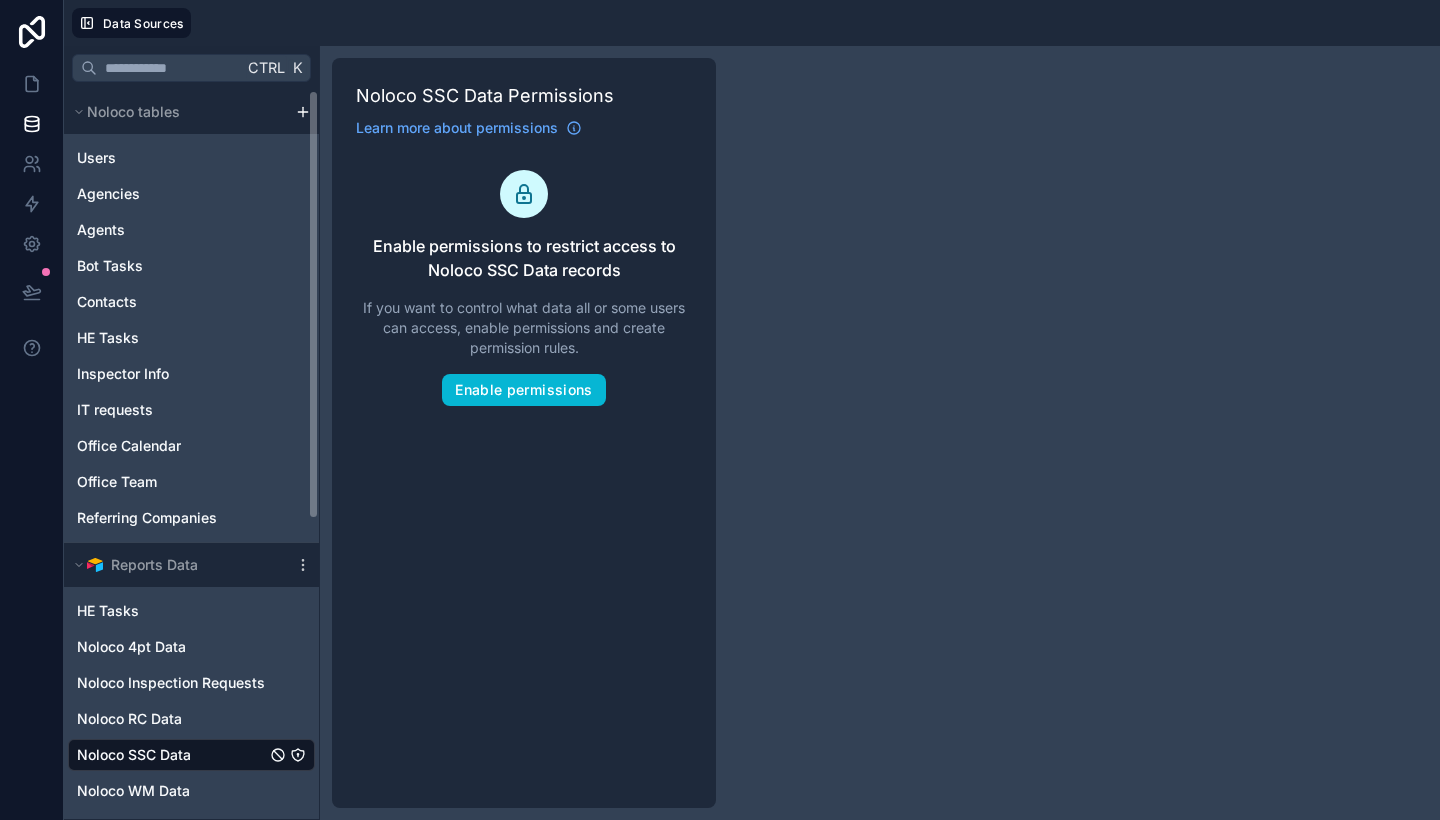 click 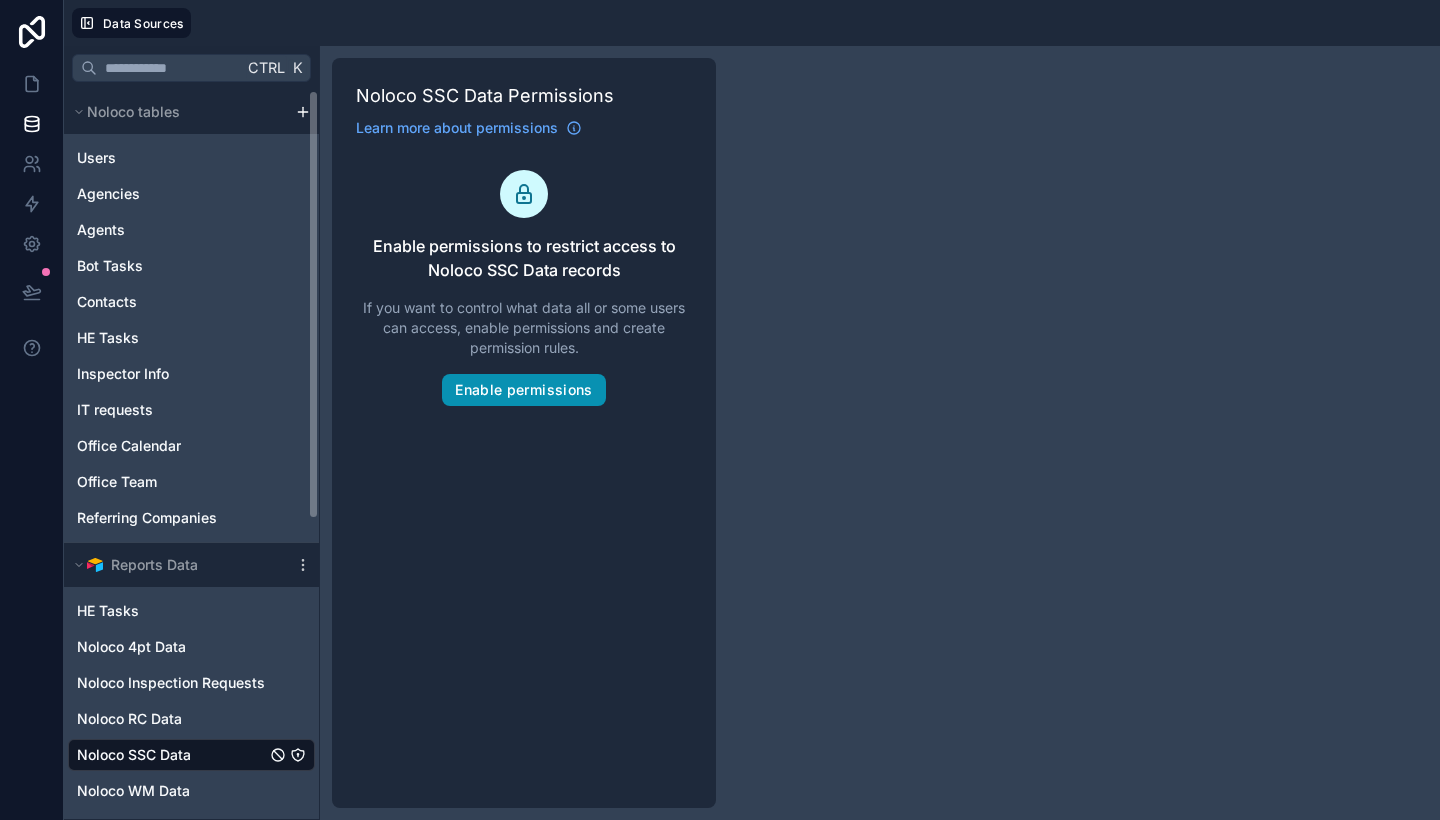 click on "Enable permissions" at bounding box center (523, 390) 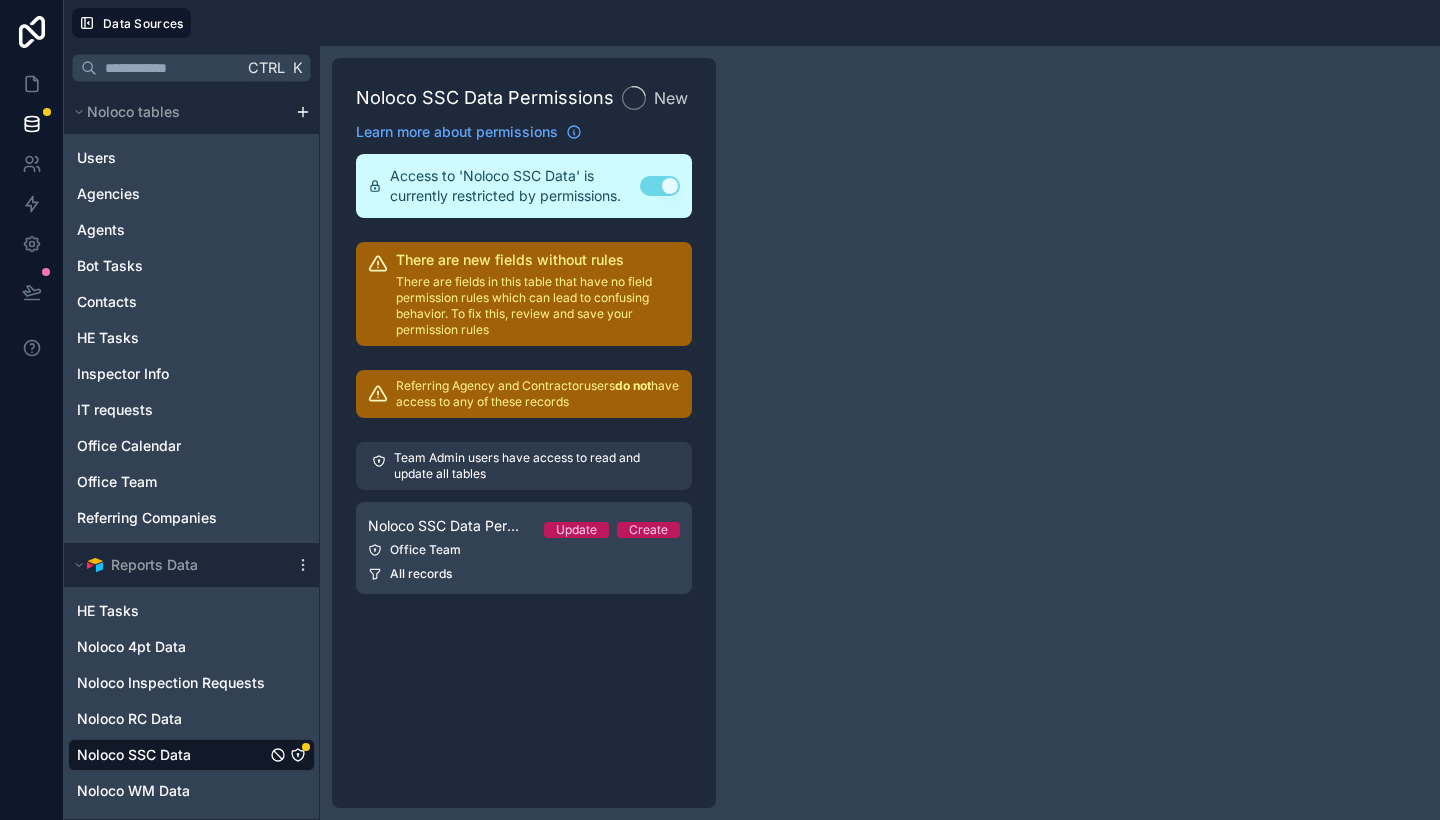 click on "Noloco SSC Data Permission 1 Update Create Office Team All records" at bounding box center [524, 548] 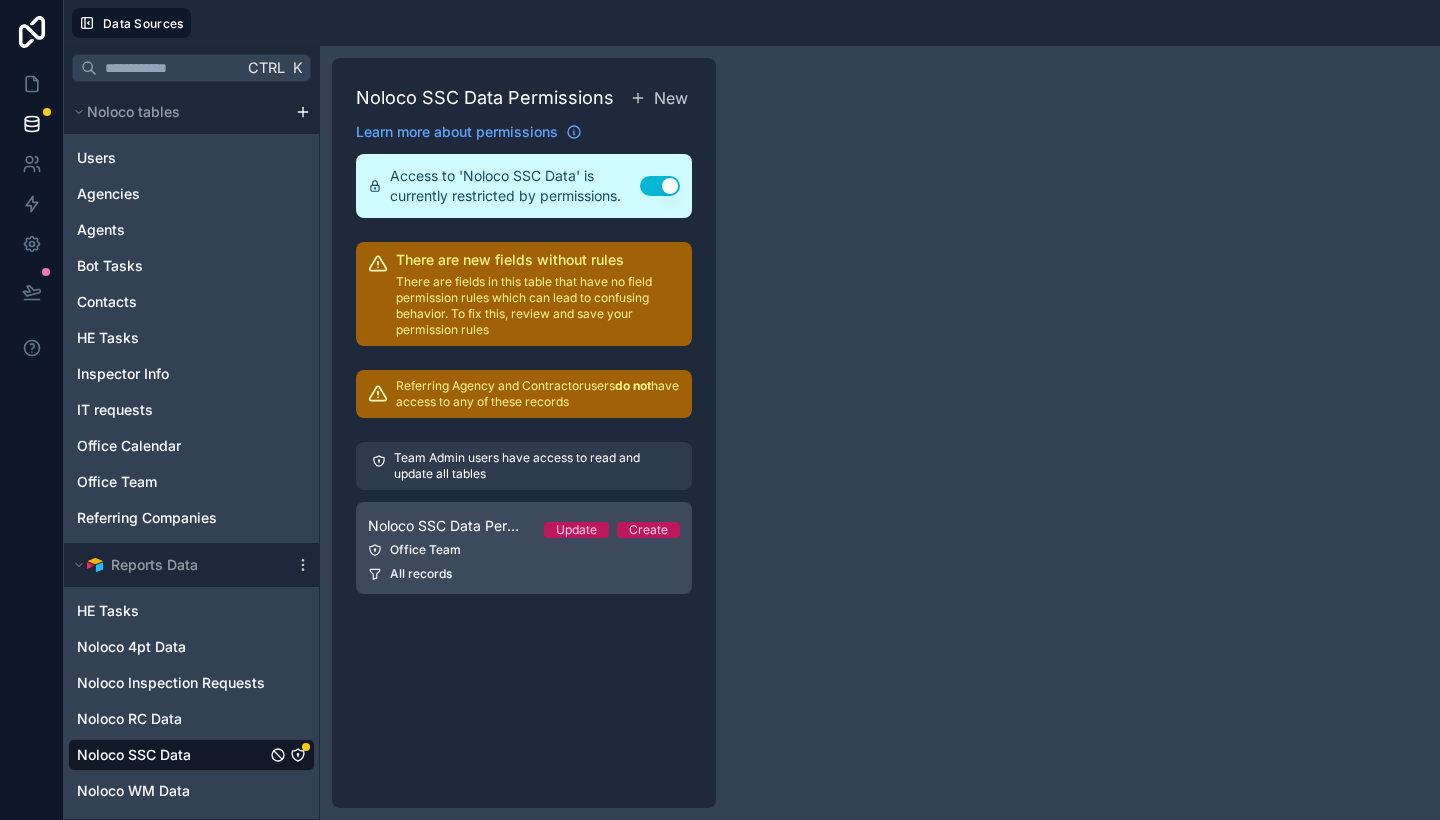click on "Noloco SSC Data Permission 1 Update Create Office Team All records" at bounding box center (524, 548) 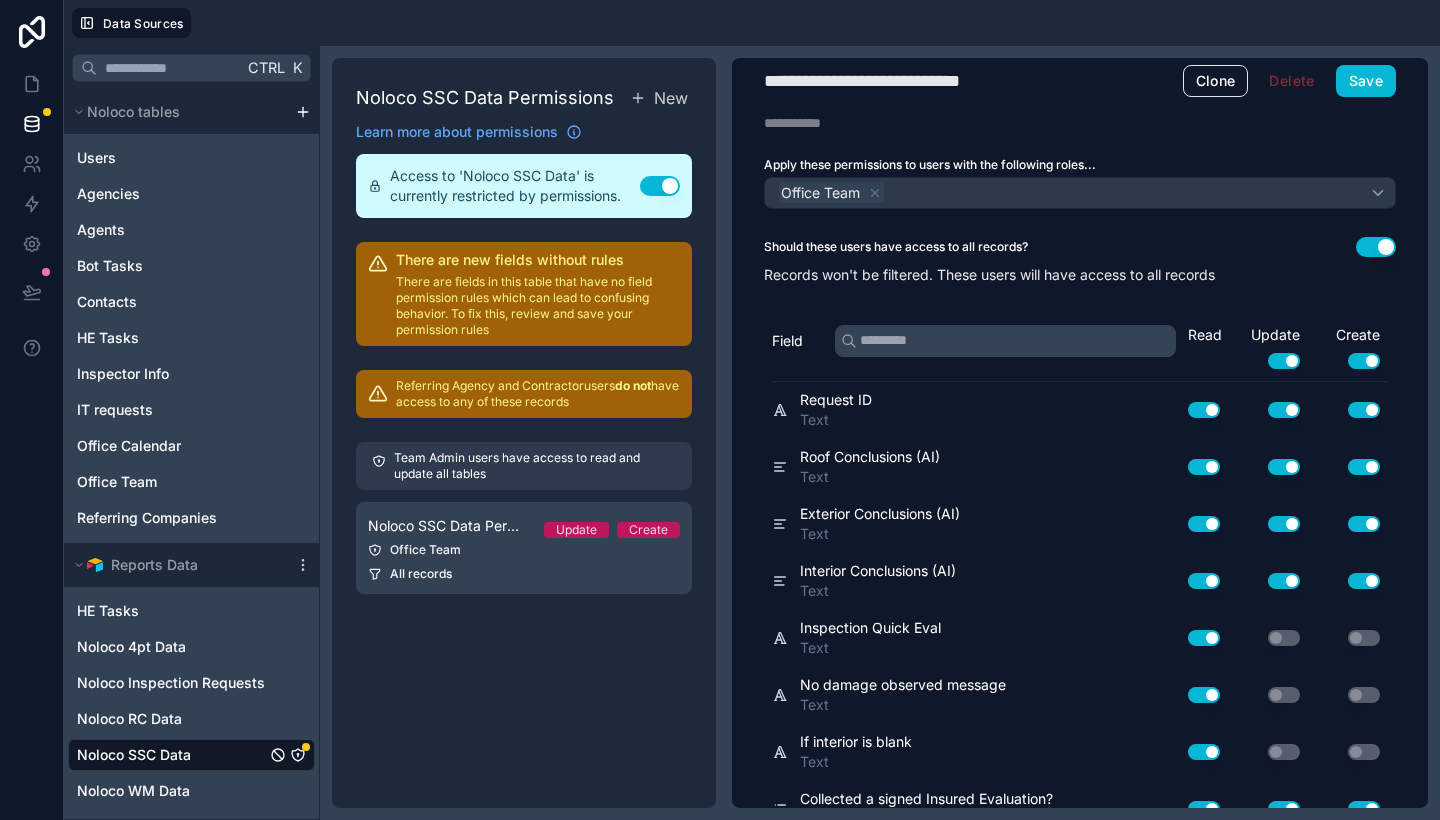 scroll, scrollTop: 0, scrollLeft: 0, axis: both 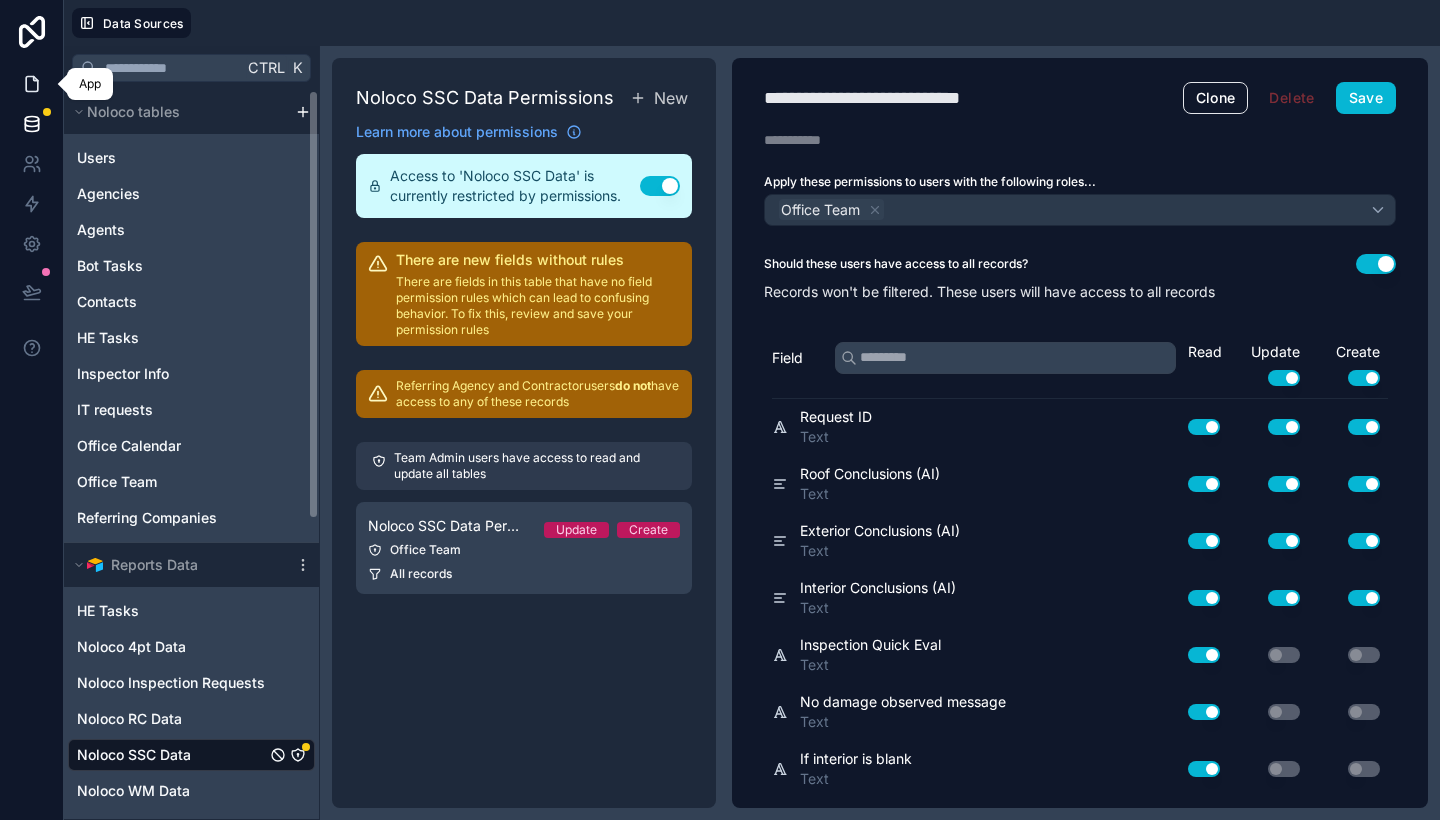 click 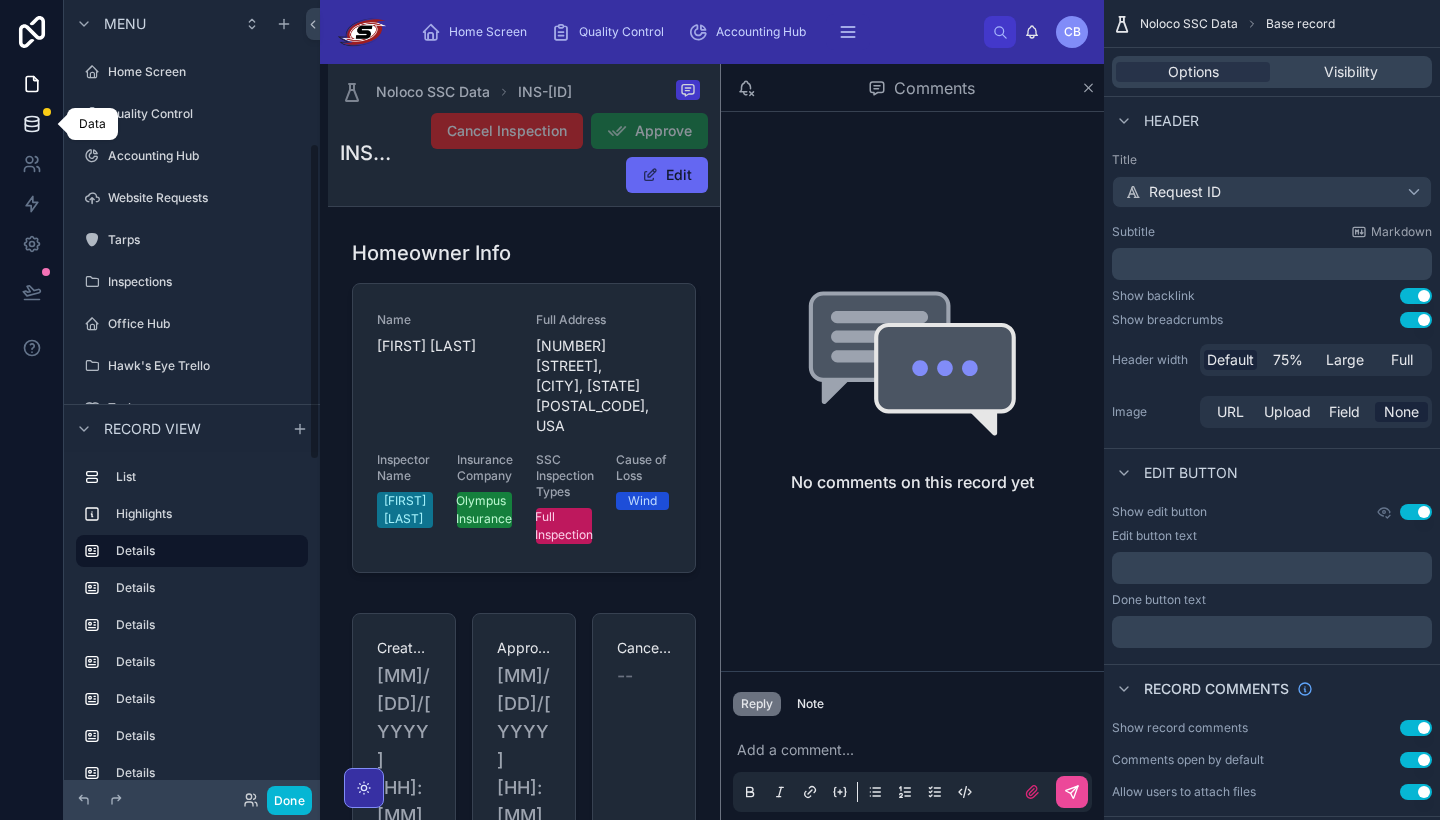 click at bounding box center (31, 124) 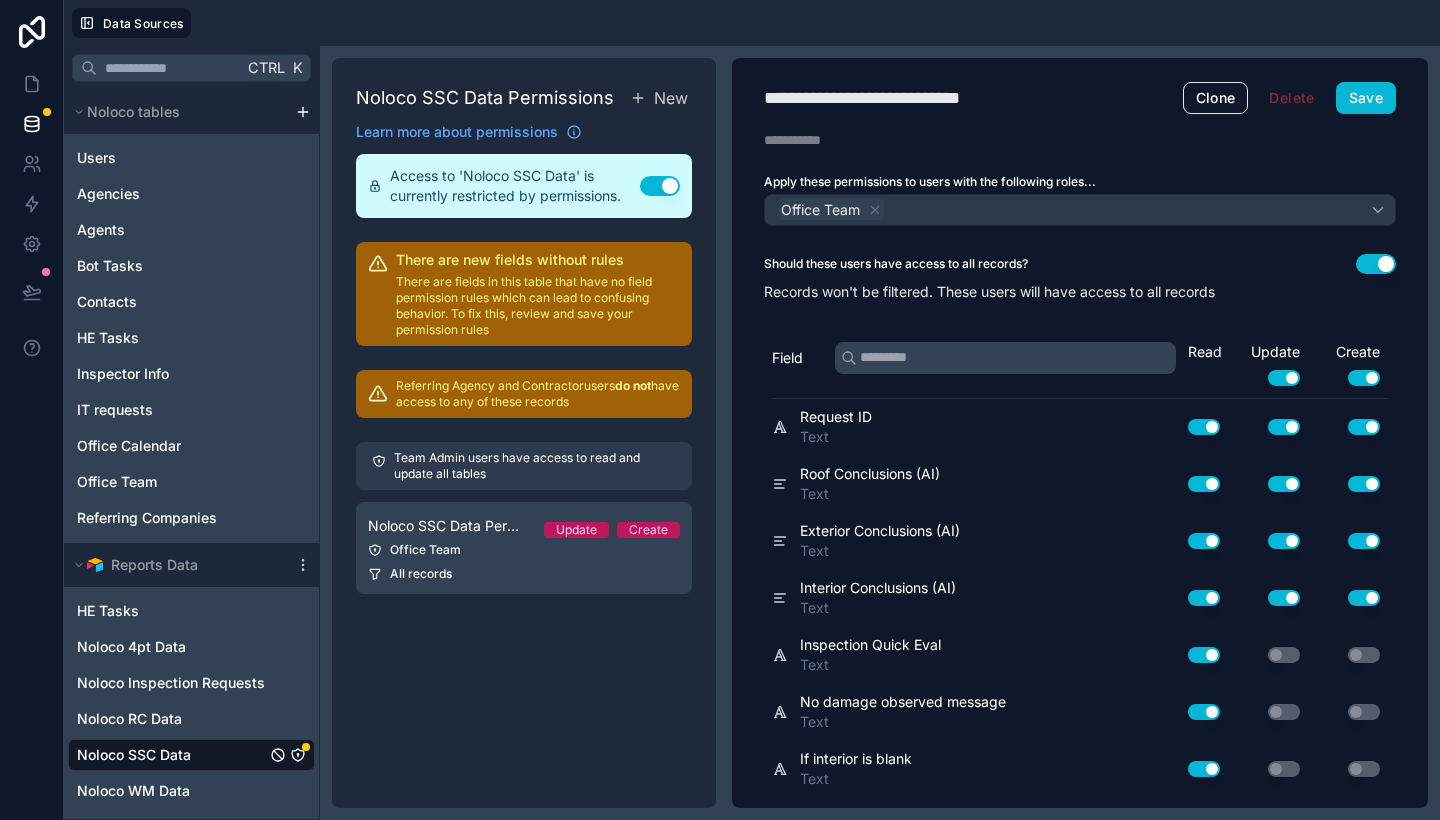 click on "Use setting" at bounding box center (660, 186) 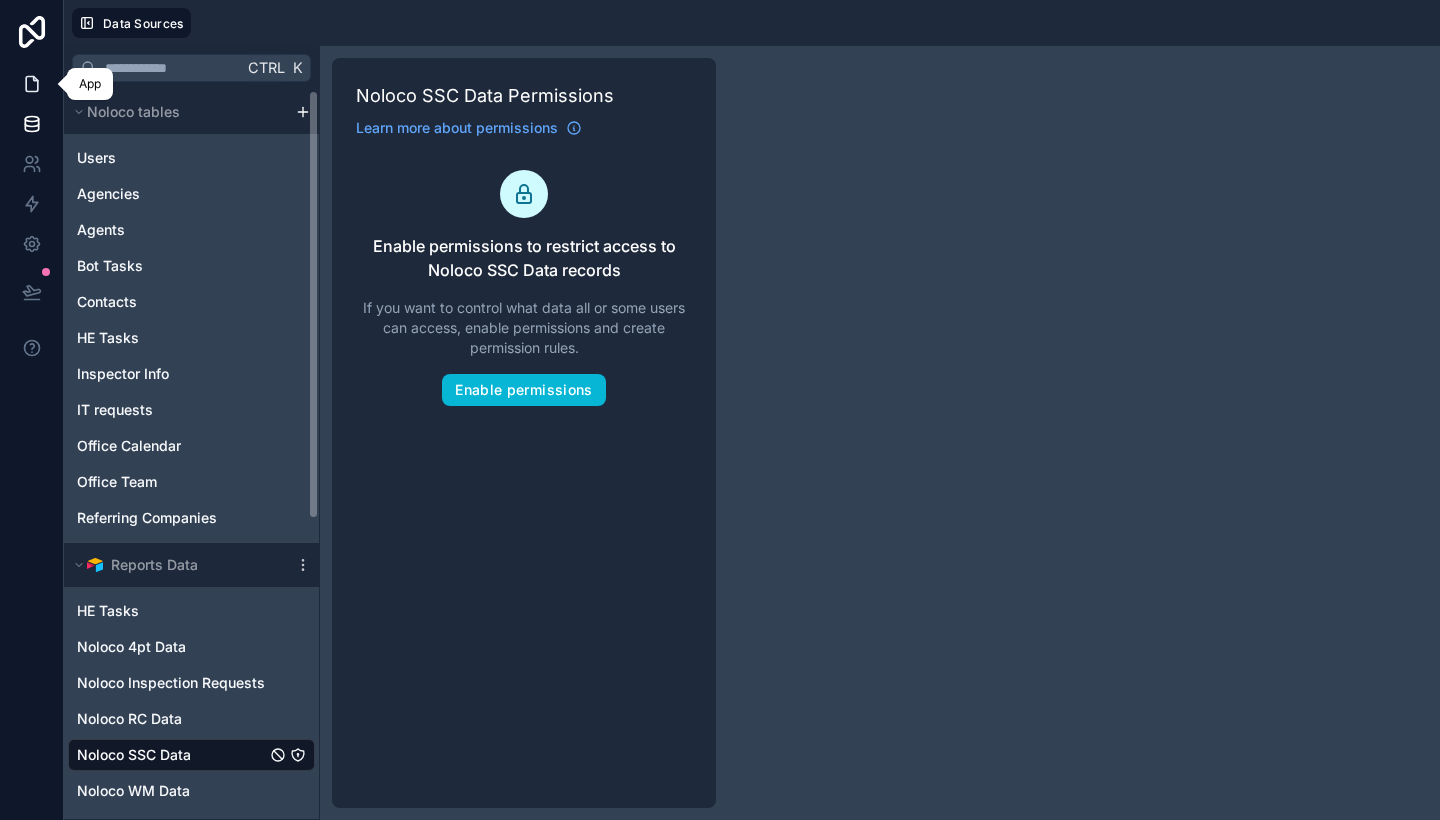 click at bounding box center (31, 84) 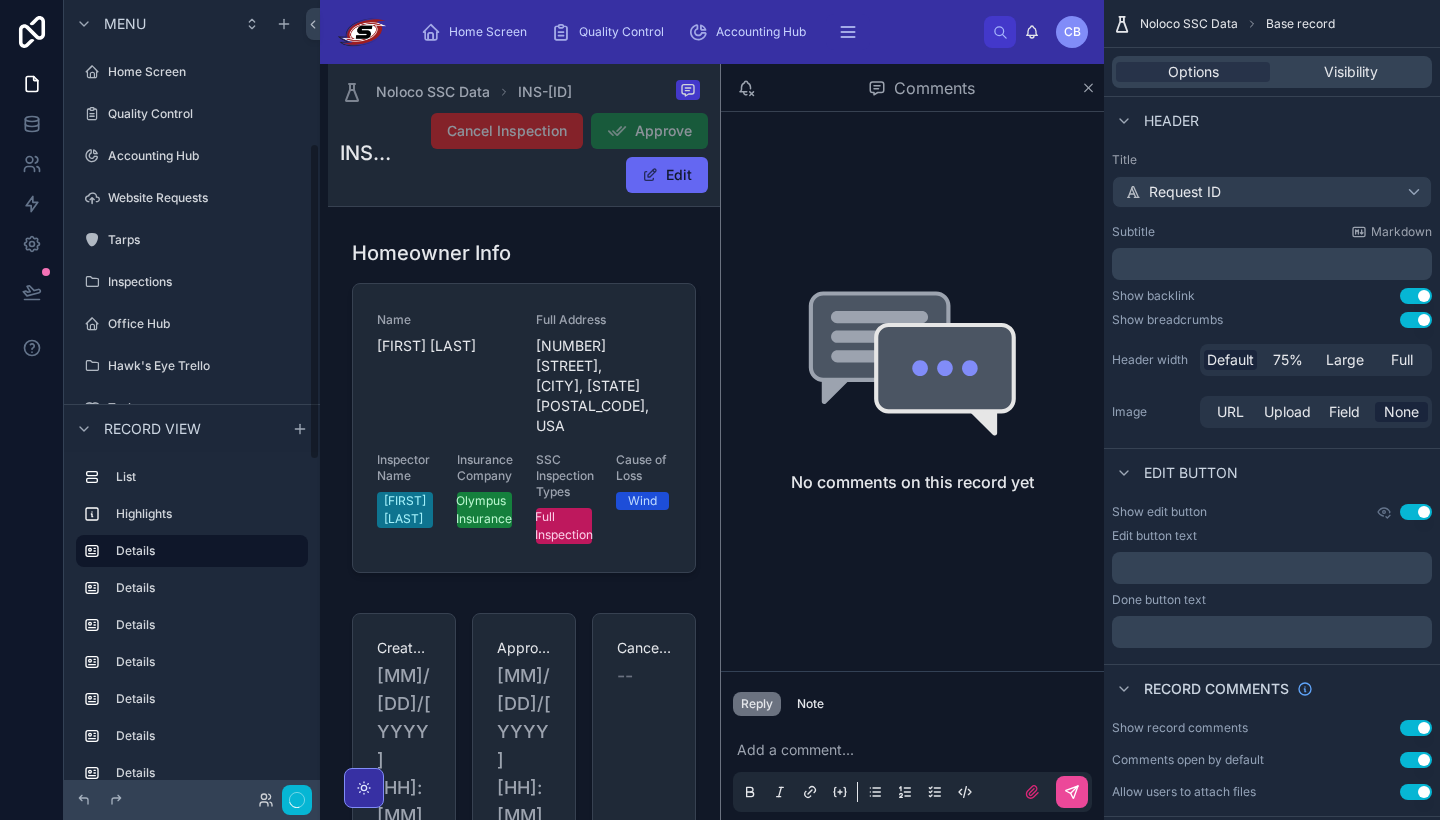 scroll, scrollTop: 360, scrollLeft: 0, axis: vertical 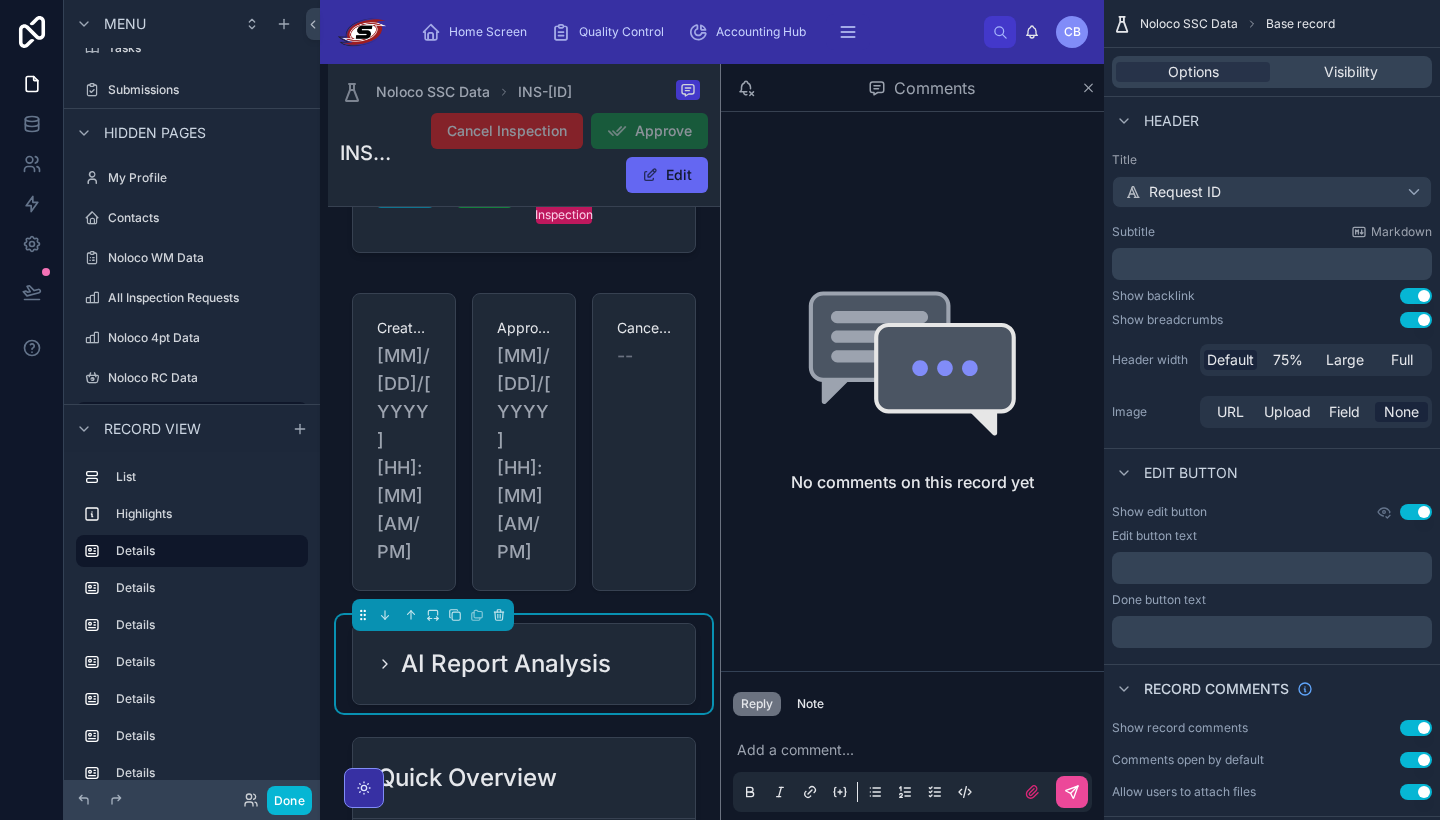 click on "AI Report Analysis" at bounding box center (524, 664) 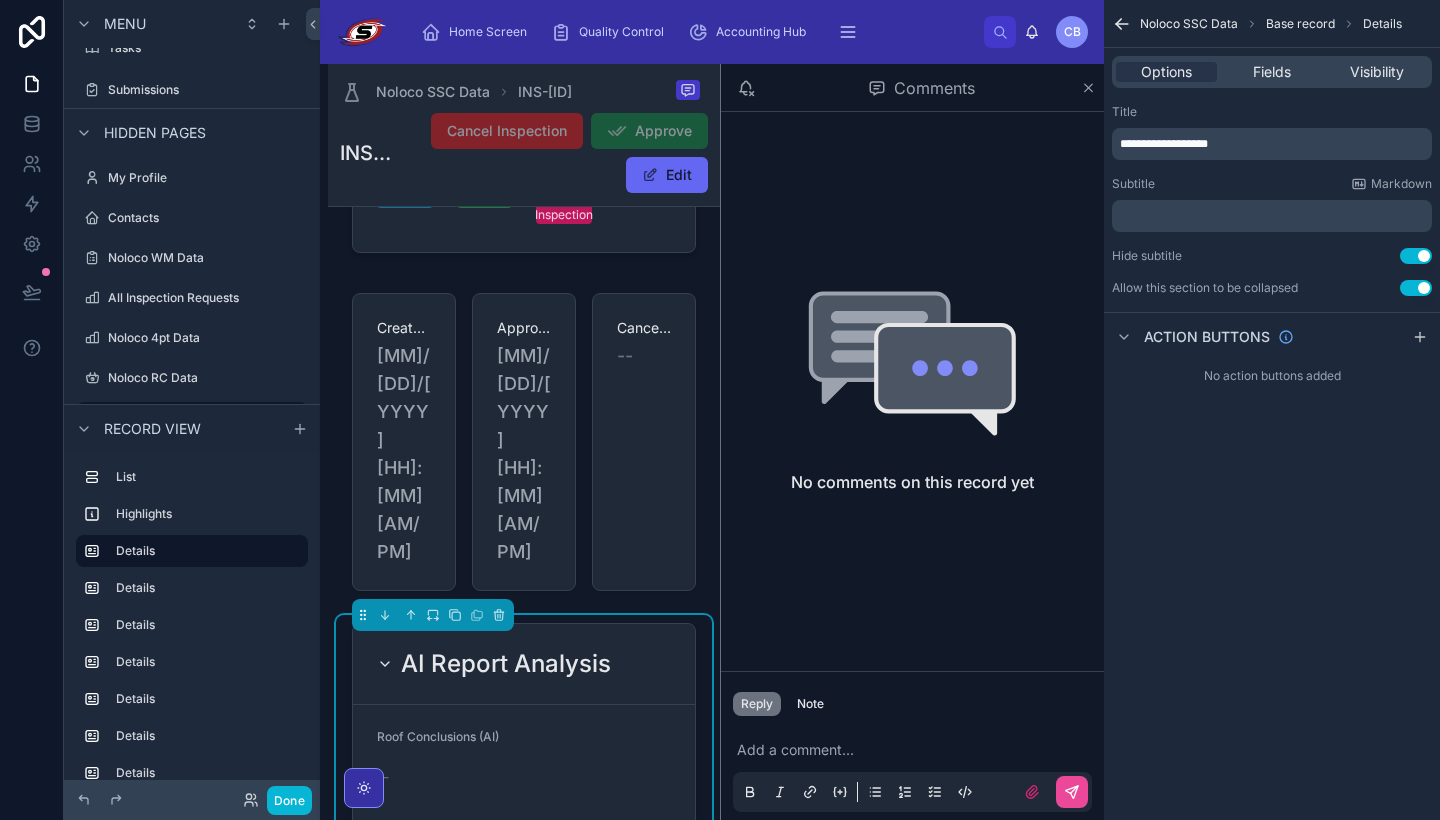 click on "Options Fields Visibility" at bounding box center (1272, 72) 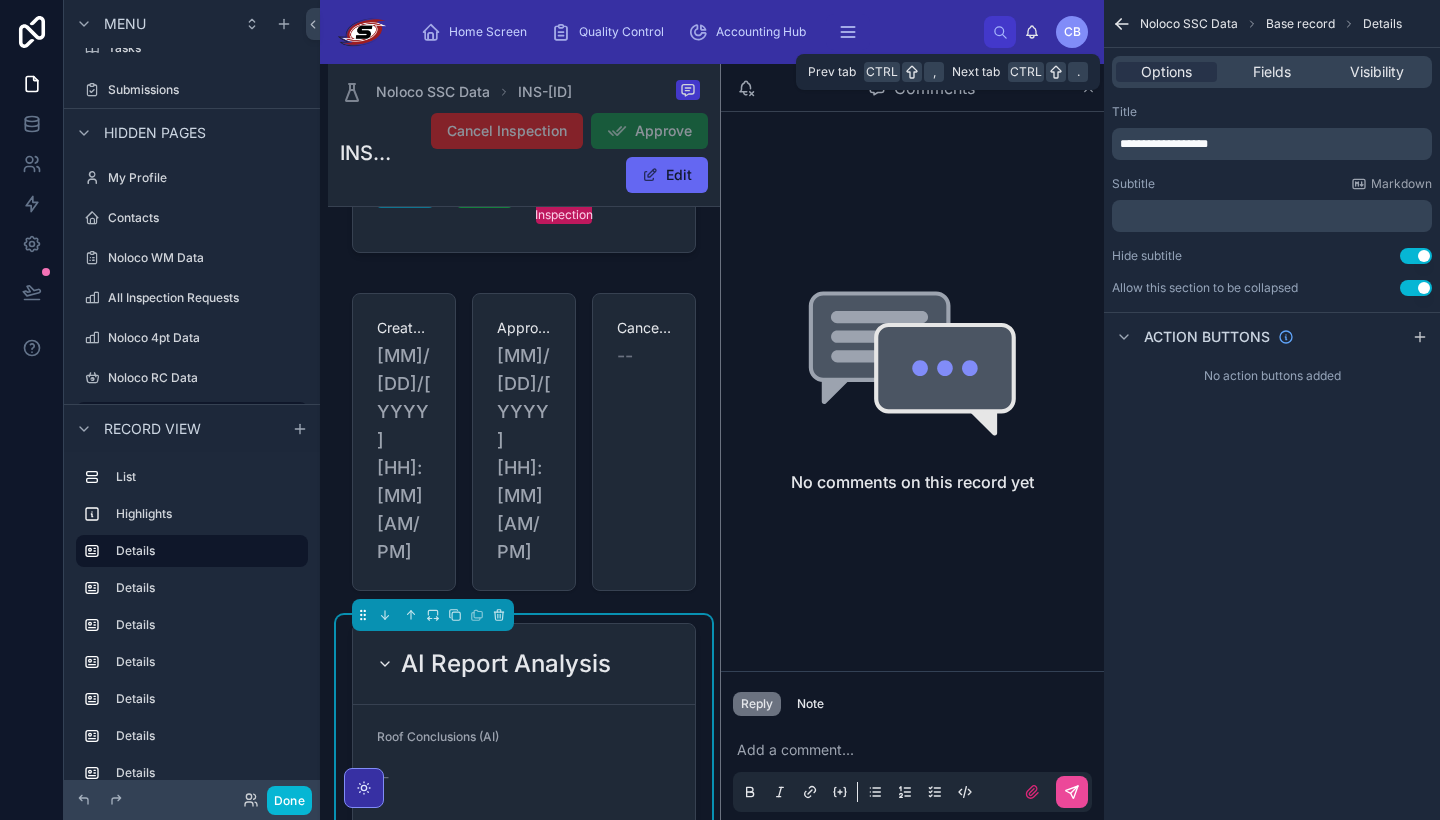 click on "Options Fields Visibility" at bounding box center (1272, 72) 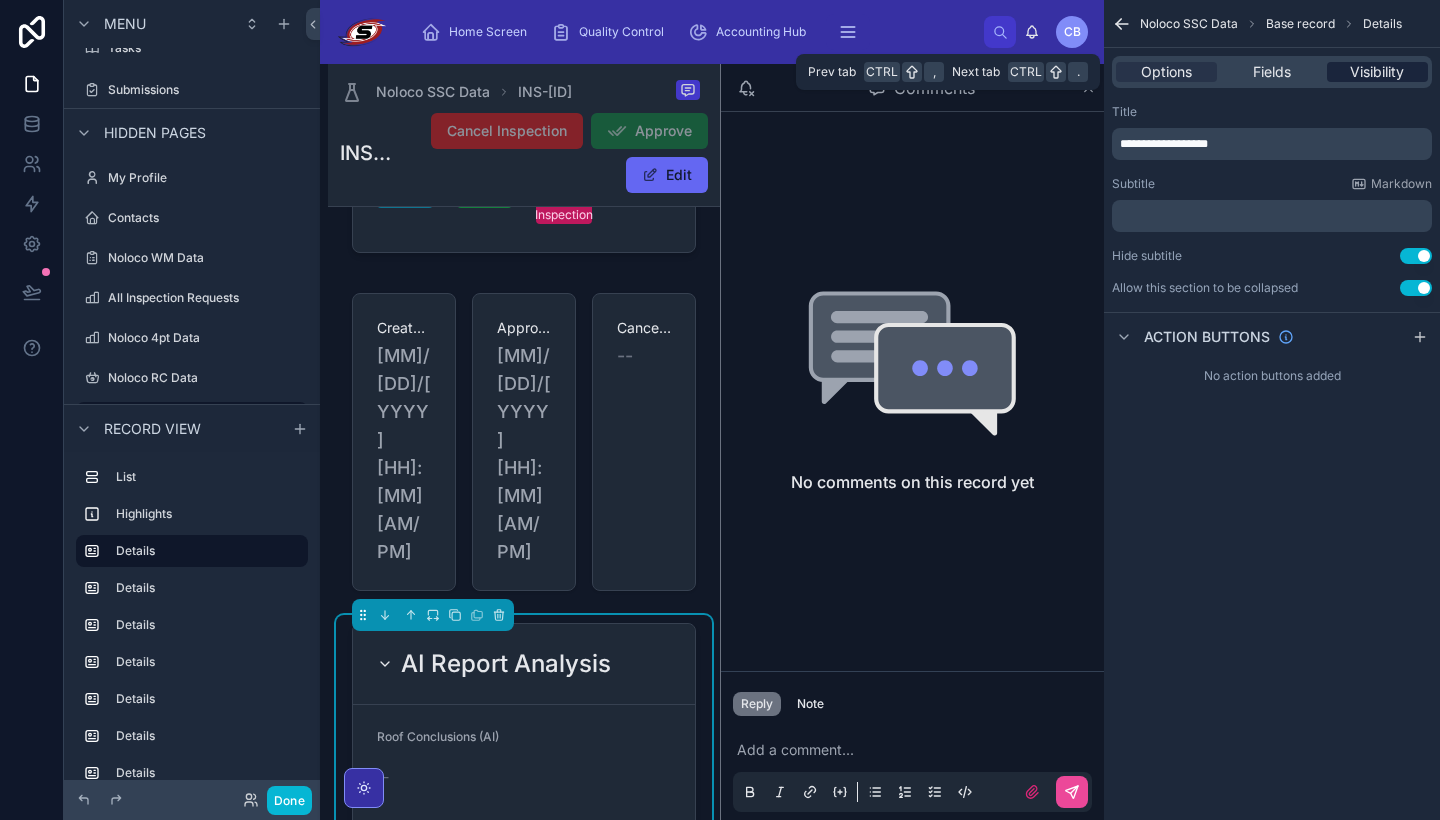 click on "Visibility" at bounding box center (1377, 72) 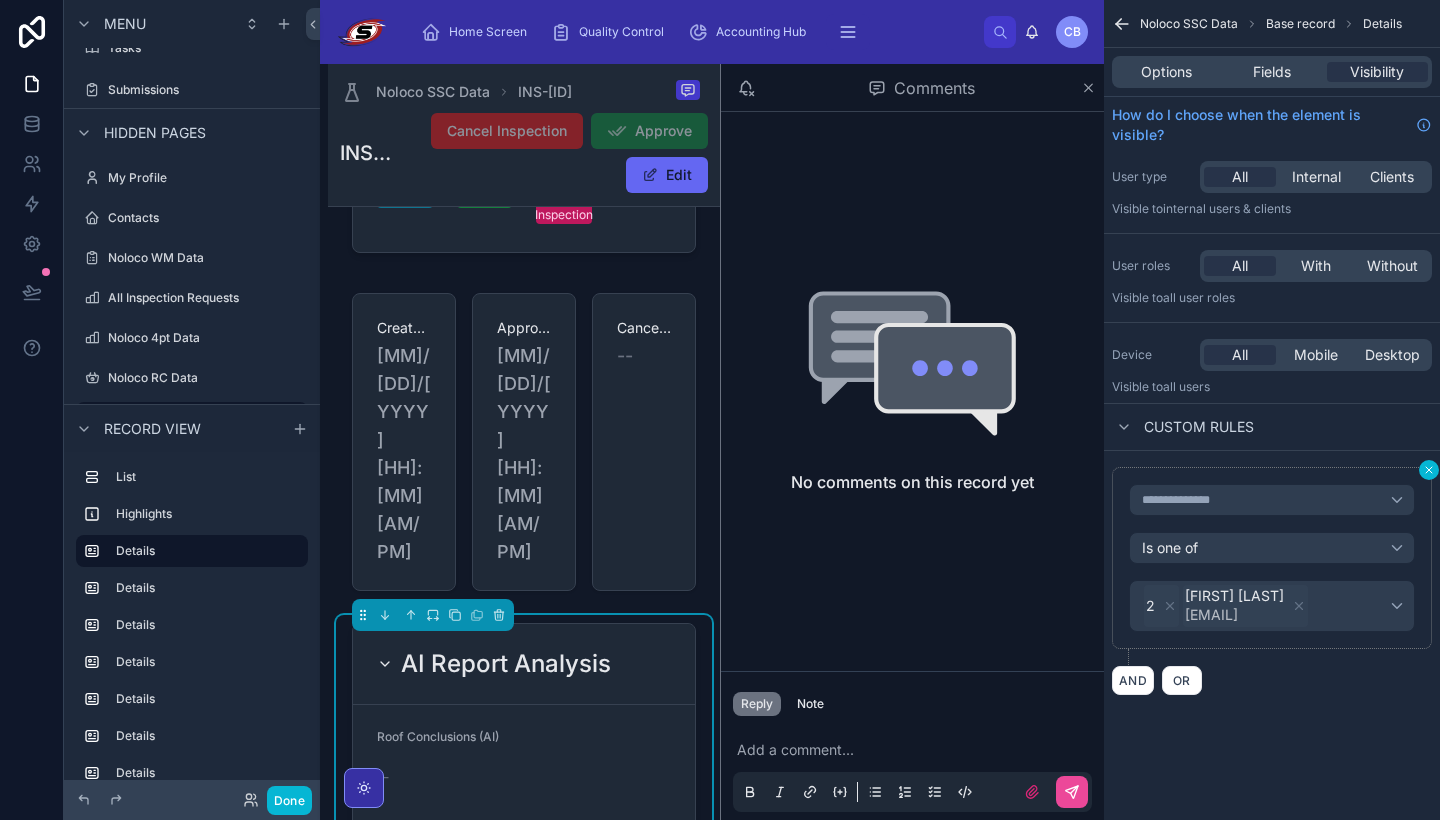 click 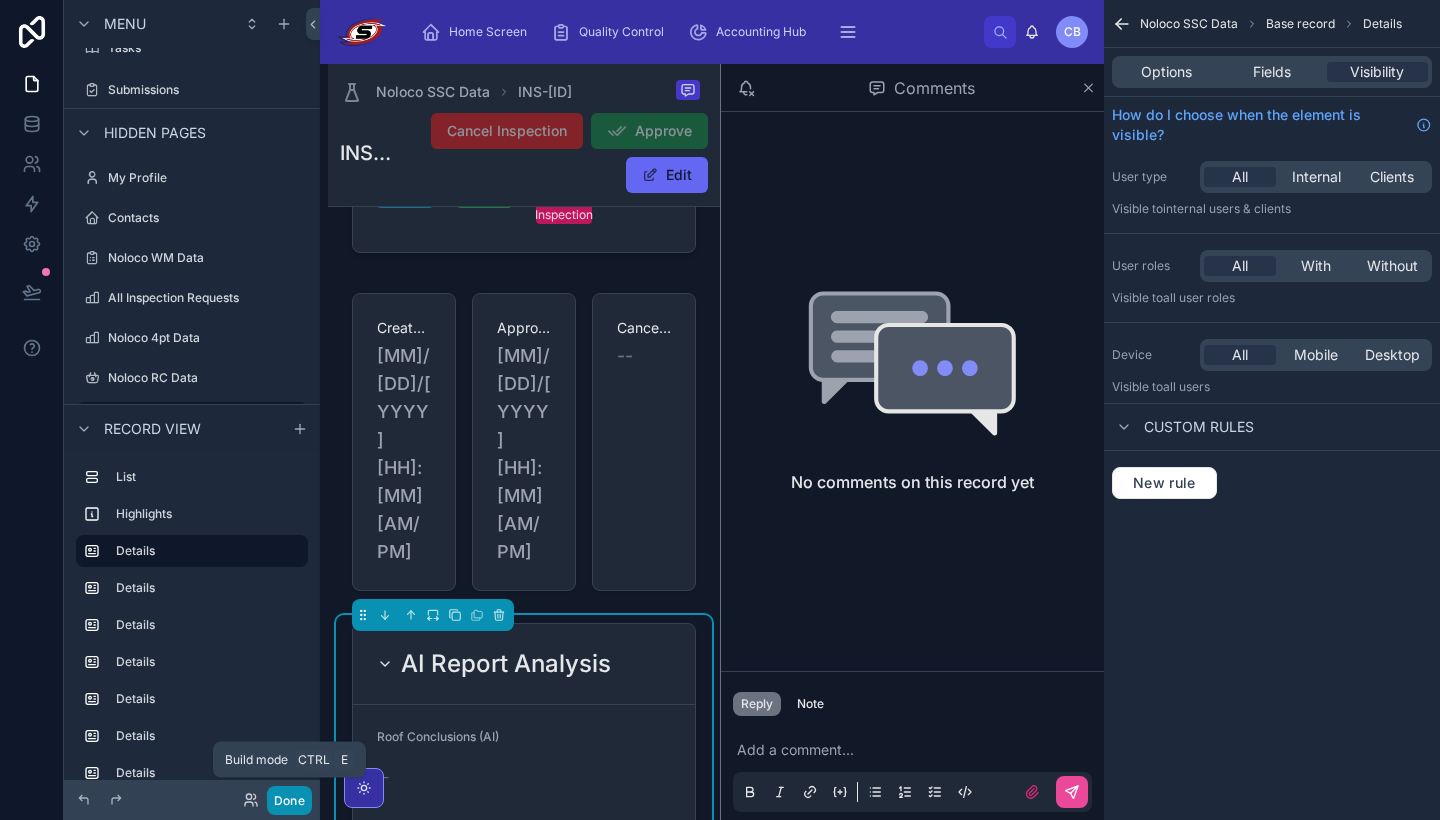 click on "Done" at bounding box center (289, 800) 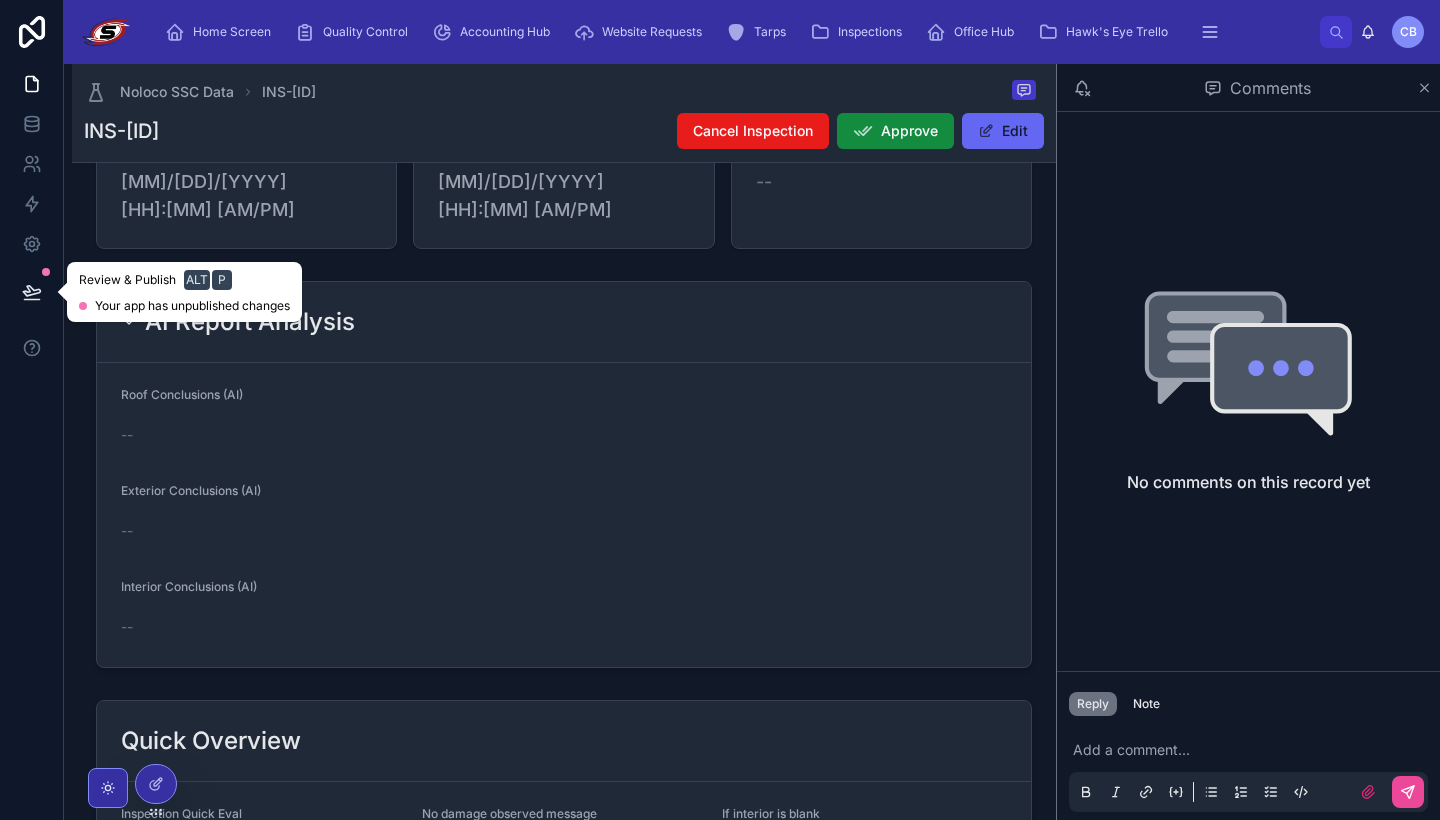 click 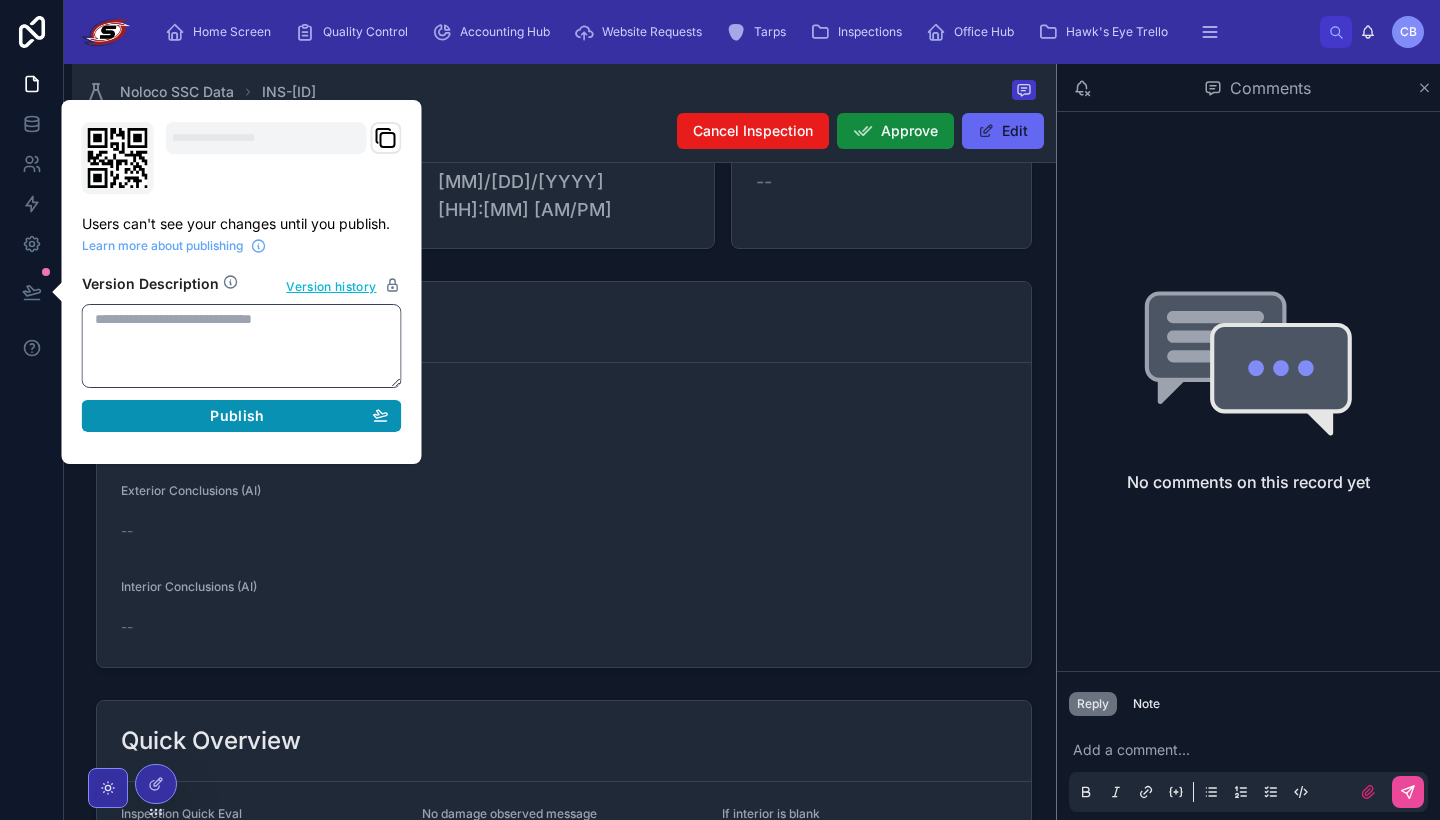 click on "Publish" at bounding box center [242, 416] 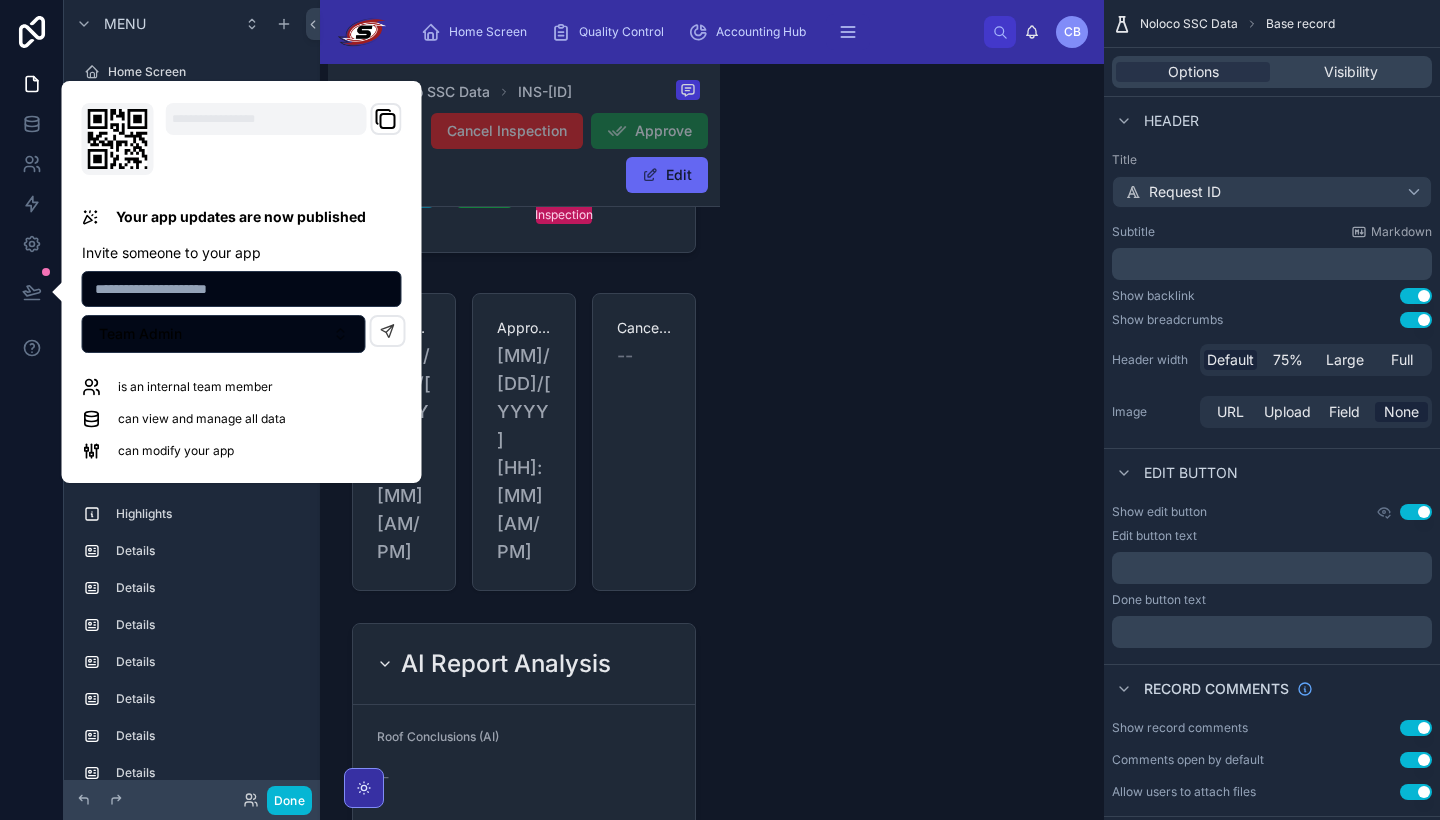 scroll, scrollTop: 360, scrollLeft: 0, axis: vertical 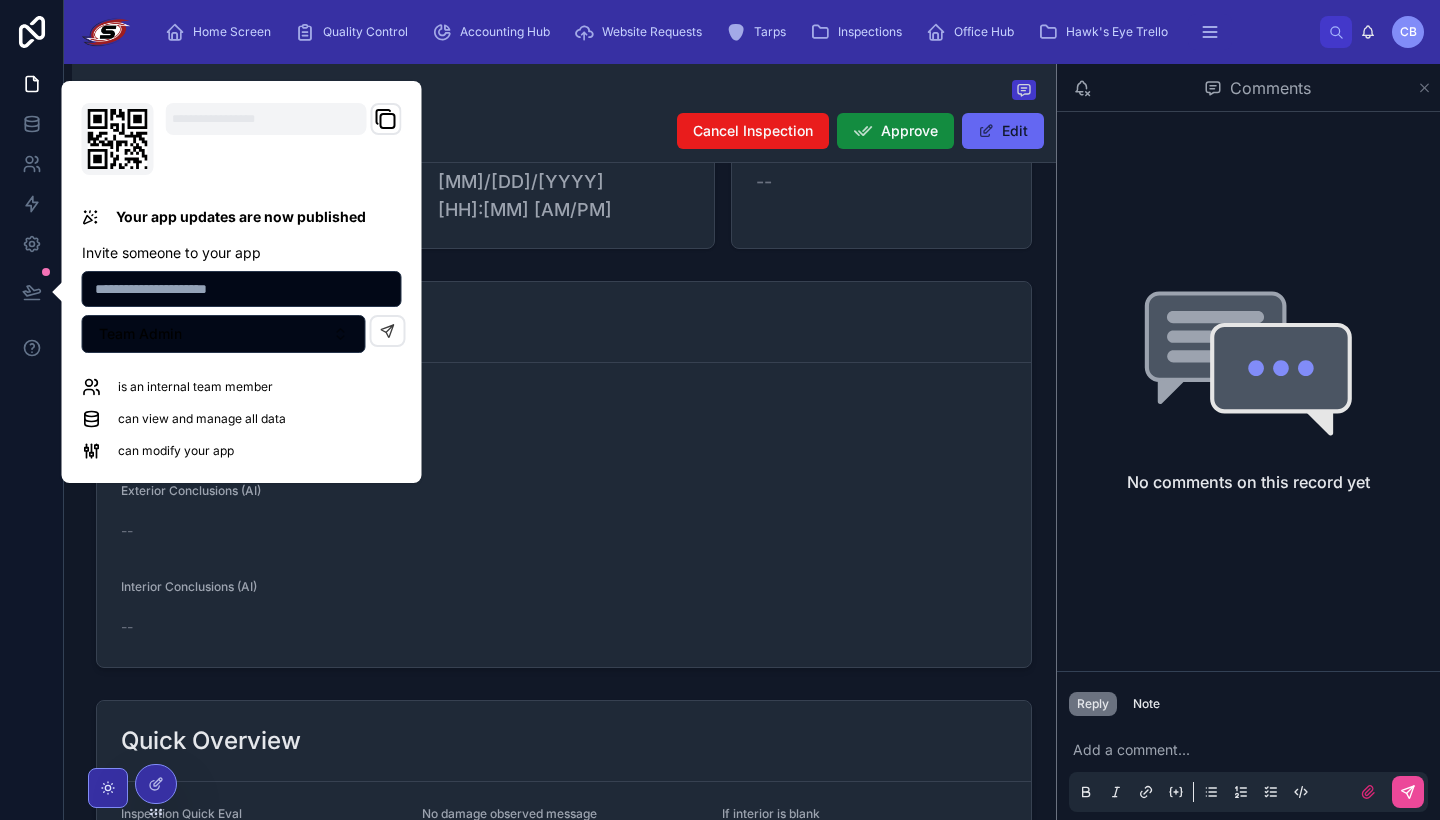 click 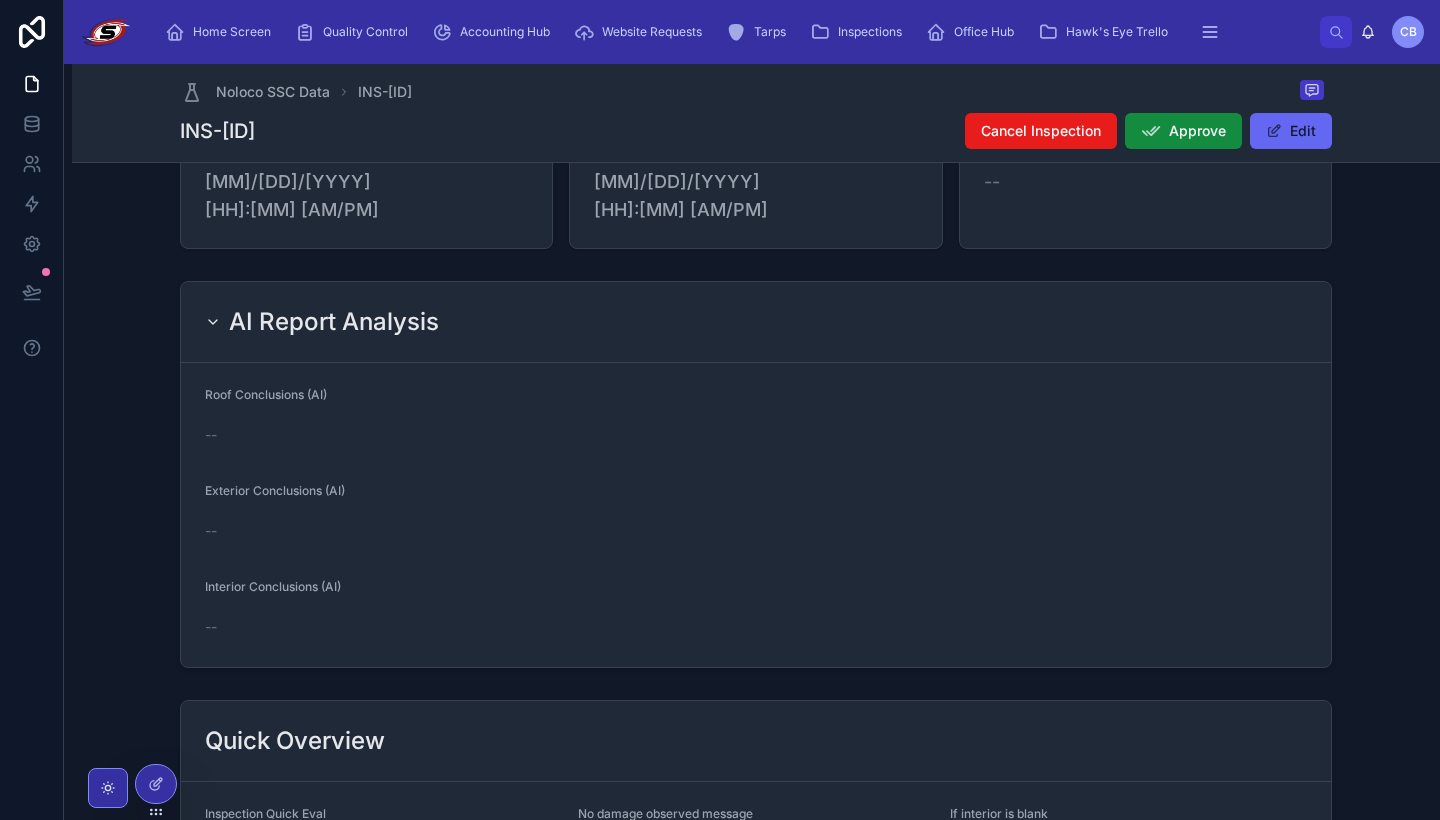 scroll, scrollTop: 318, scrollLeft: 0, axis: vertical 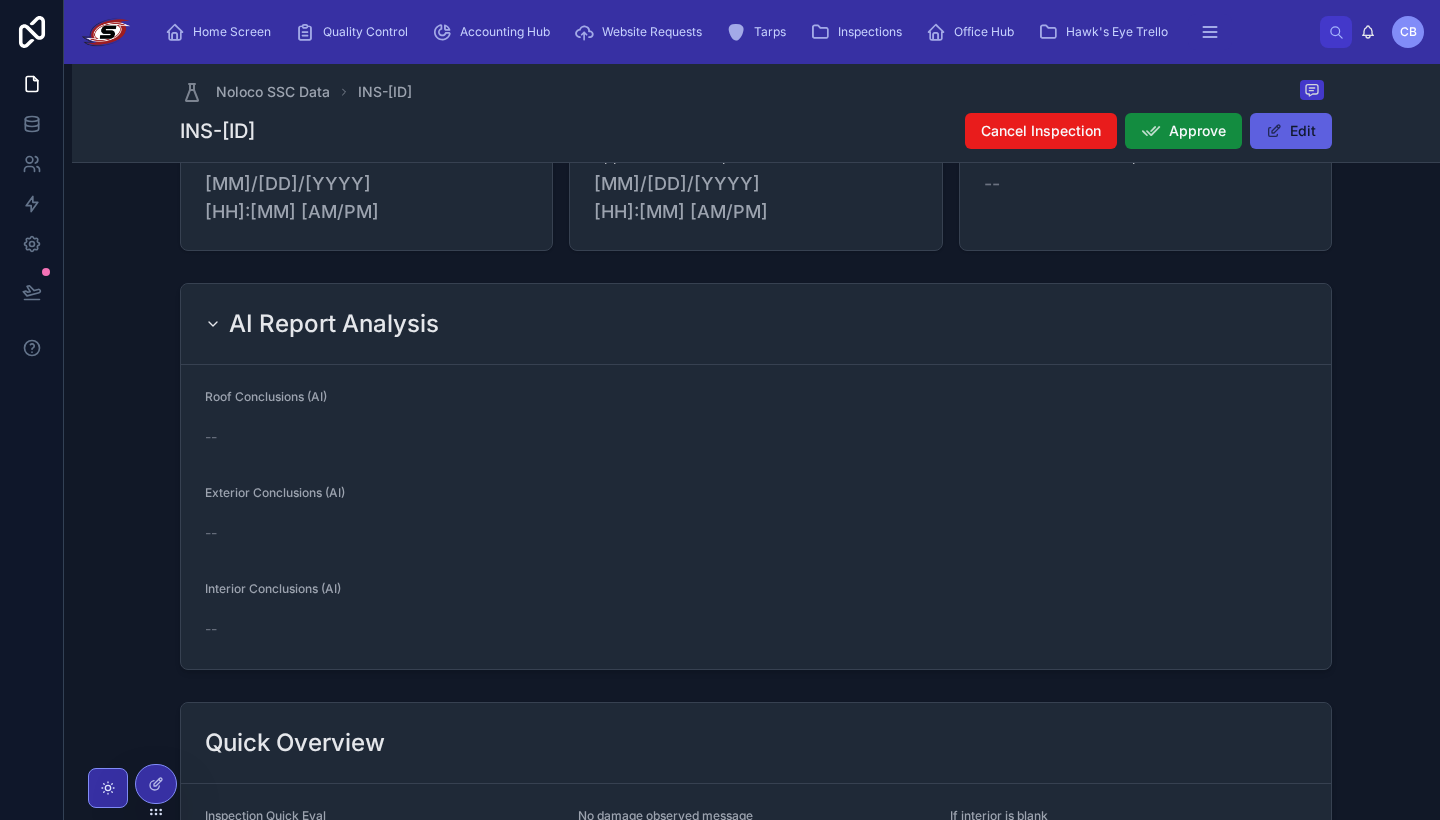 click on "Edit" at bounding box center (1291, 131) 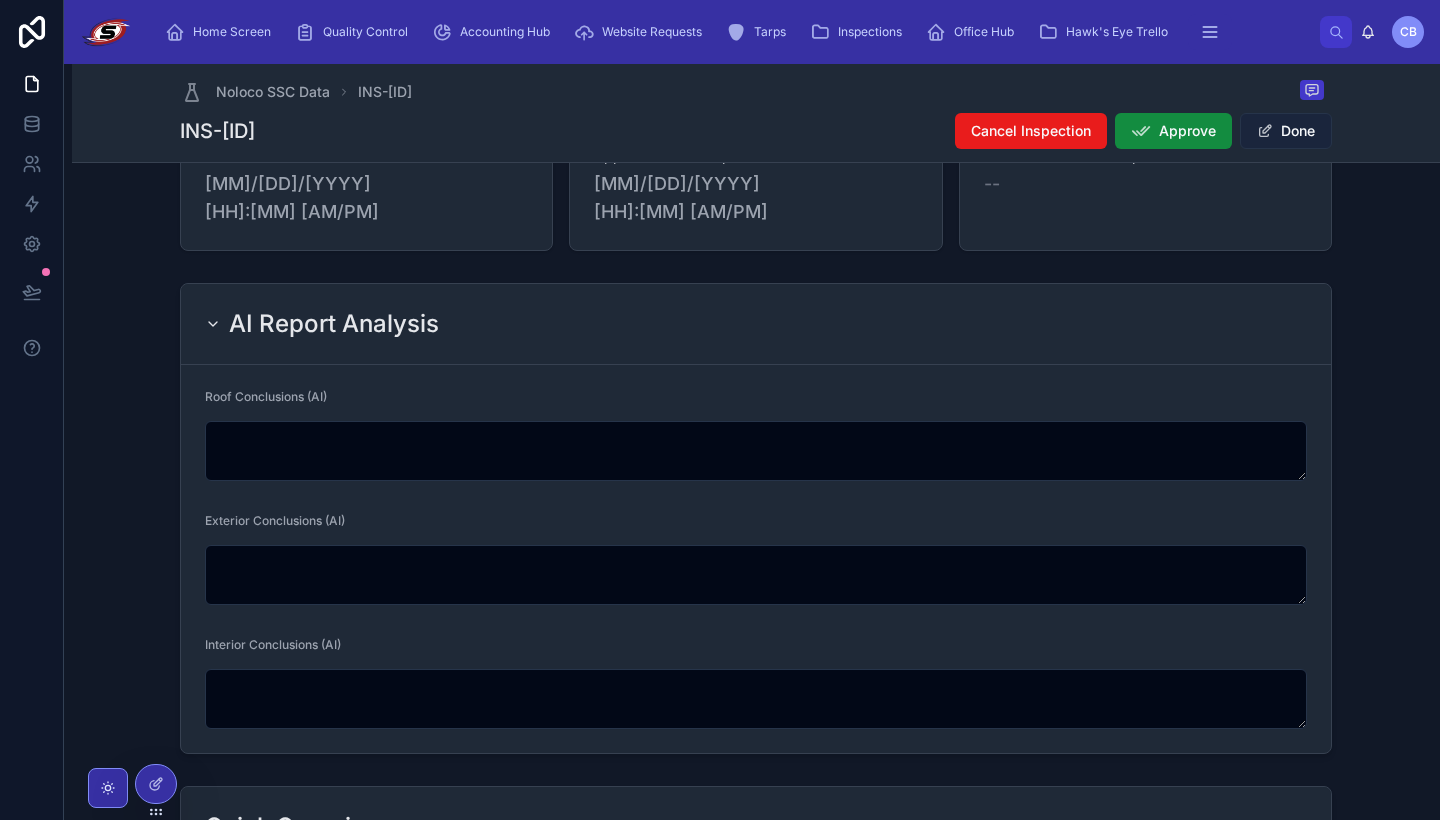 click at bounding box center [1265, 131] 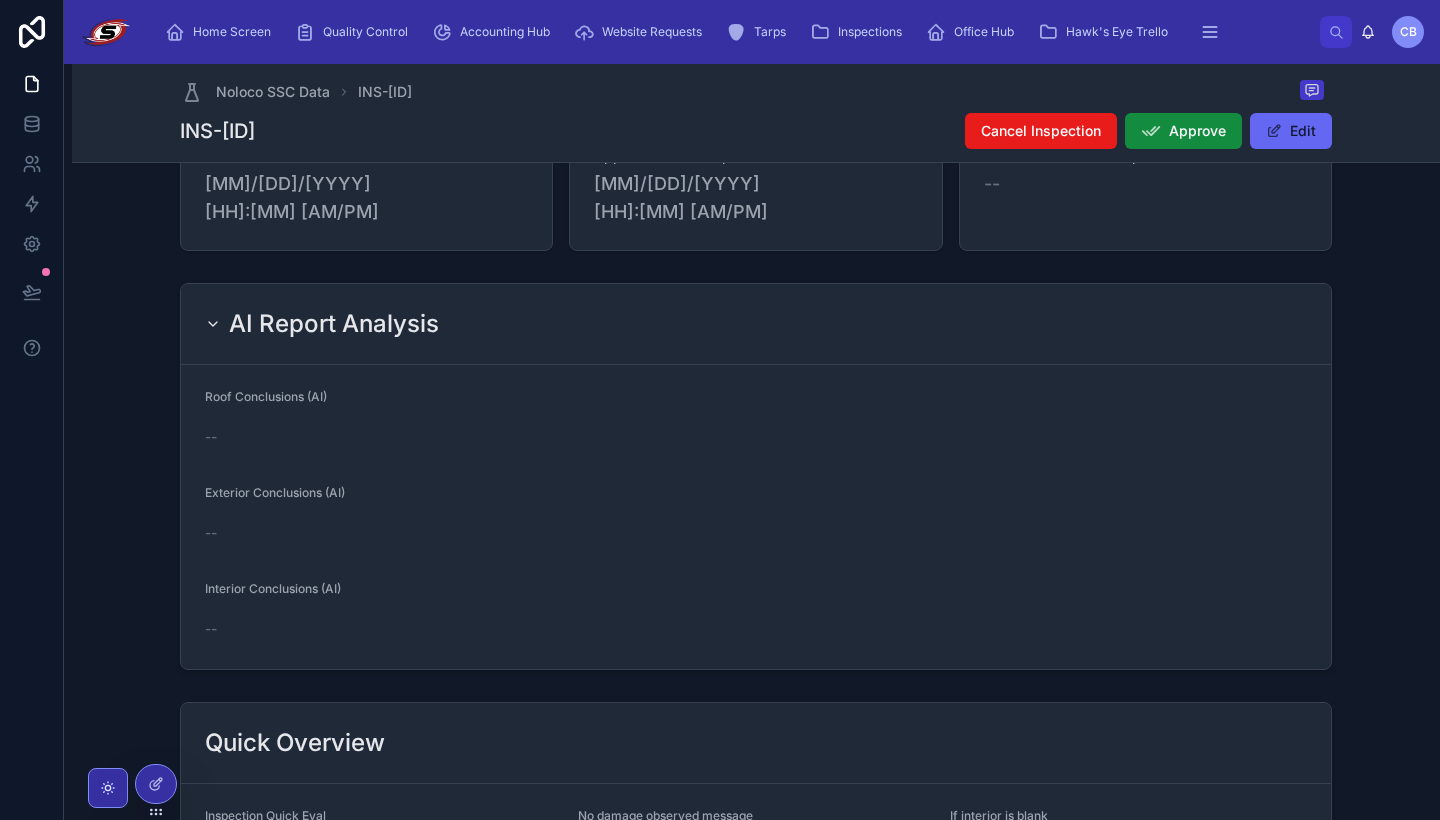 scroll, scrollTop: 322, scrollLeft: 0, axis: vertical 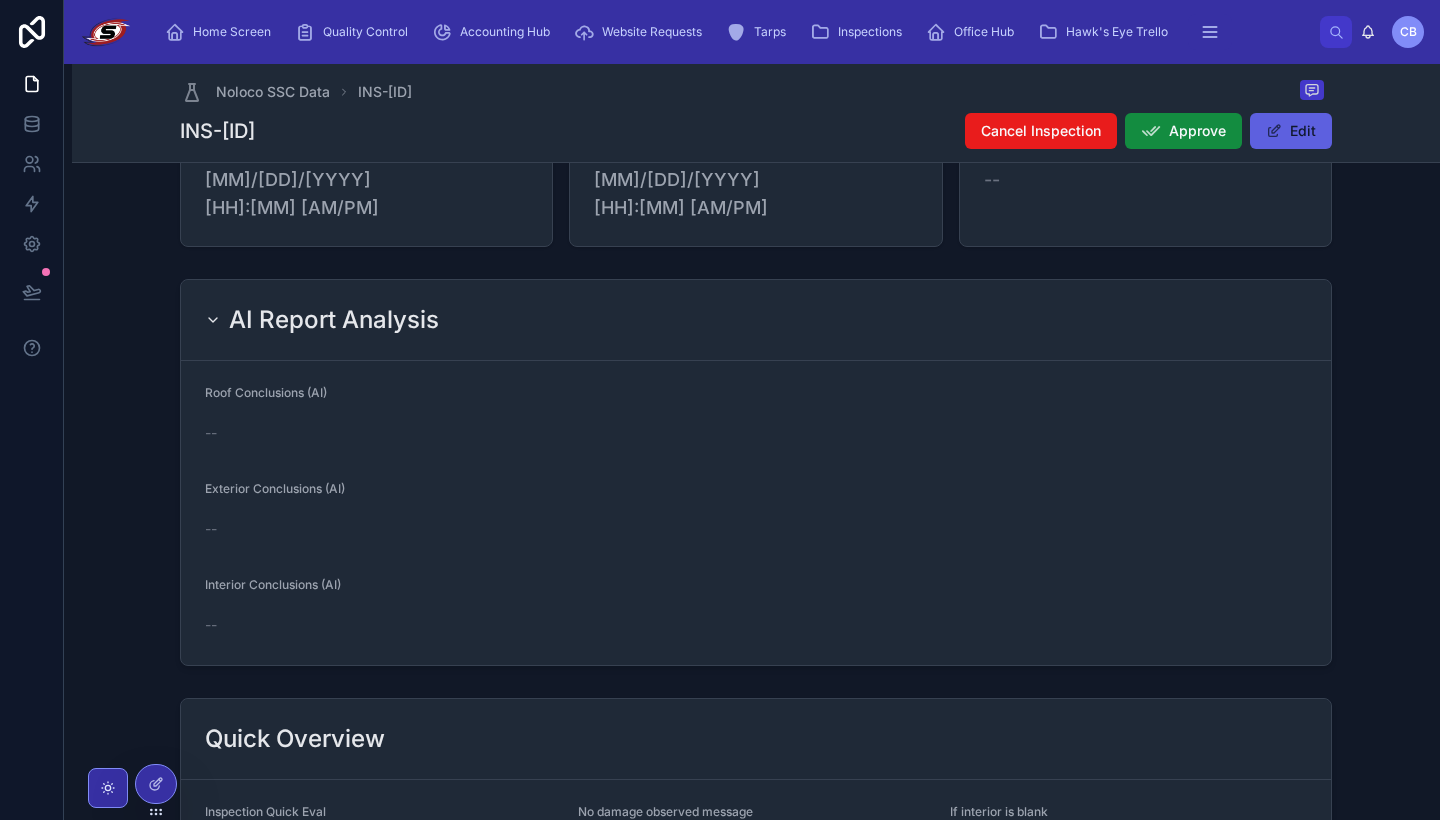 click on "Edit" at bounding box center [1291, 131] 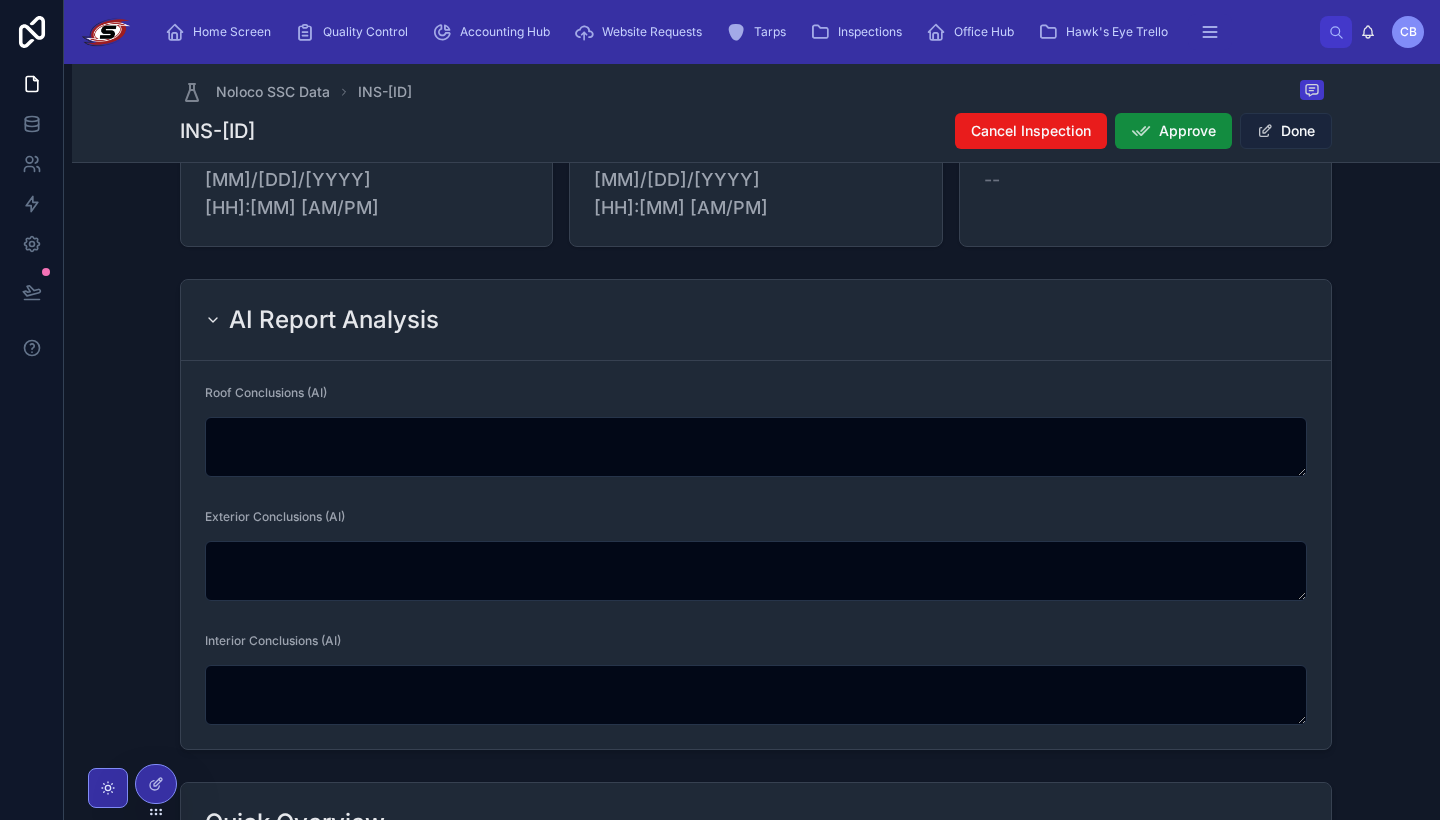 click on "Done" at bounding box center [1286, 131] 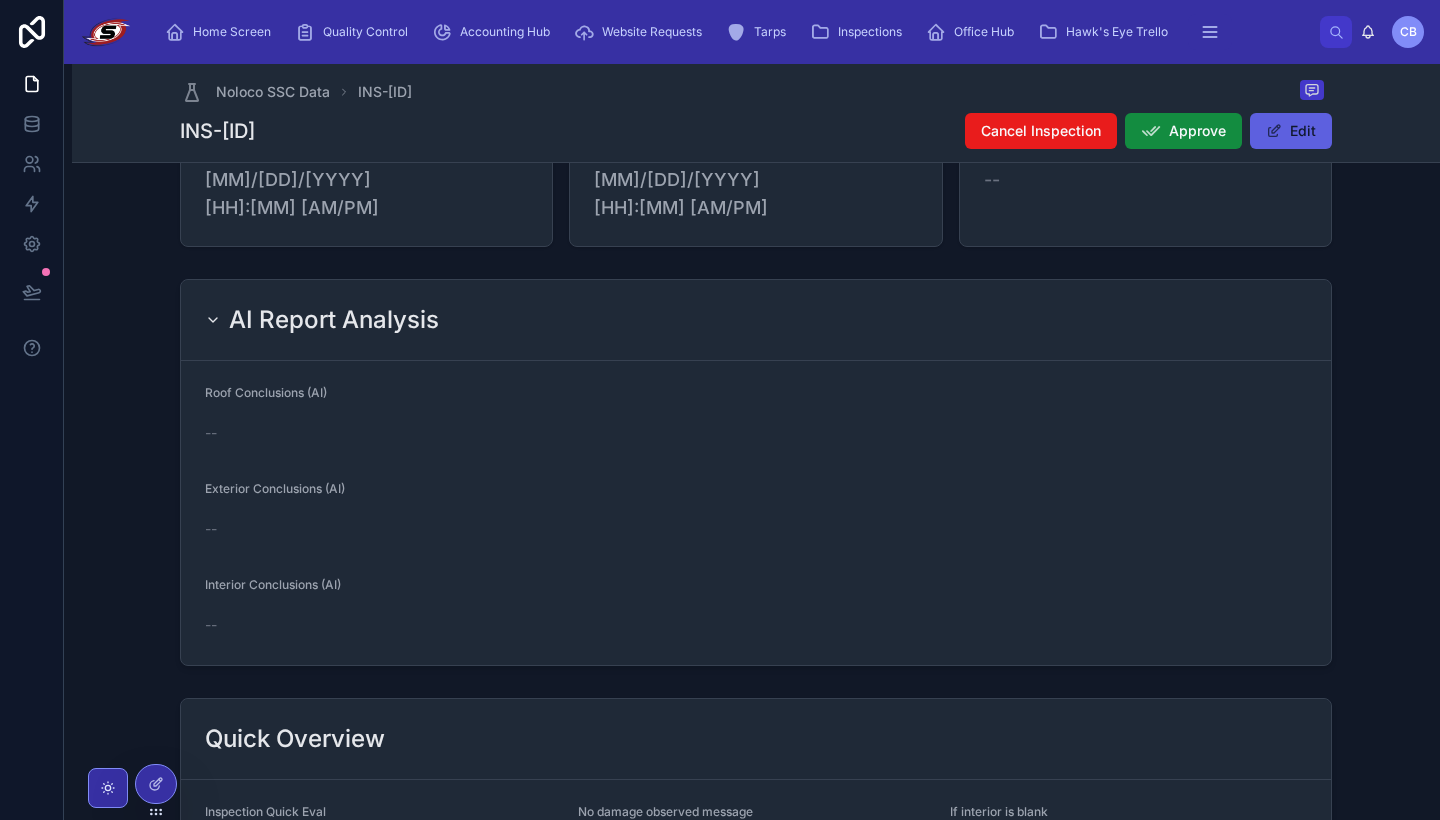 type 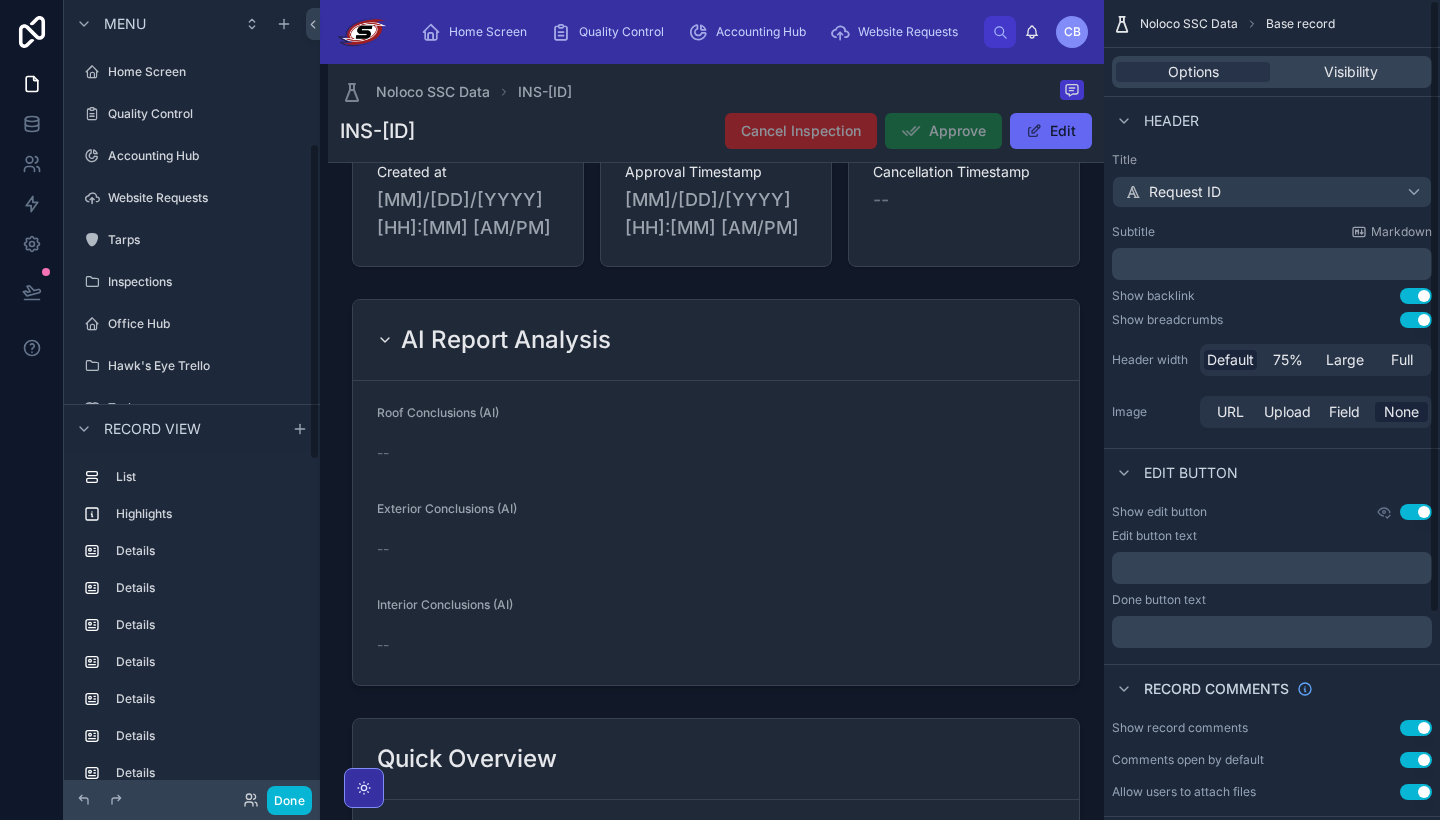 scroll, scrollTop: 360, scrollLeft: 0, axis: vertical 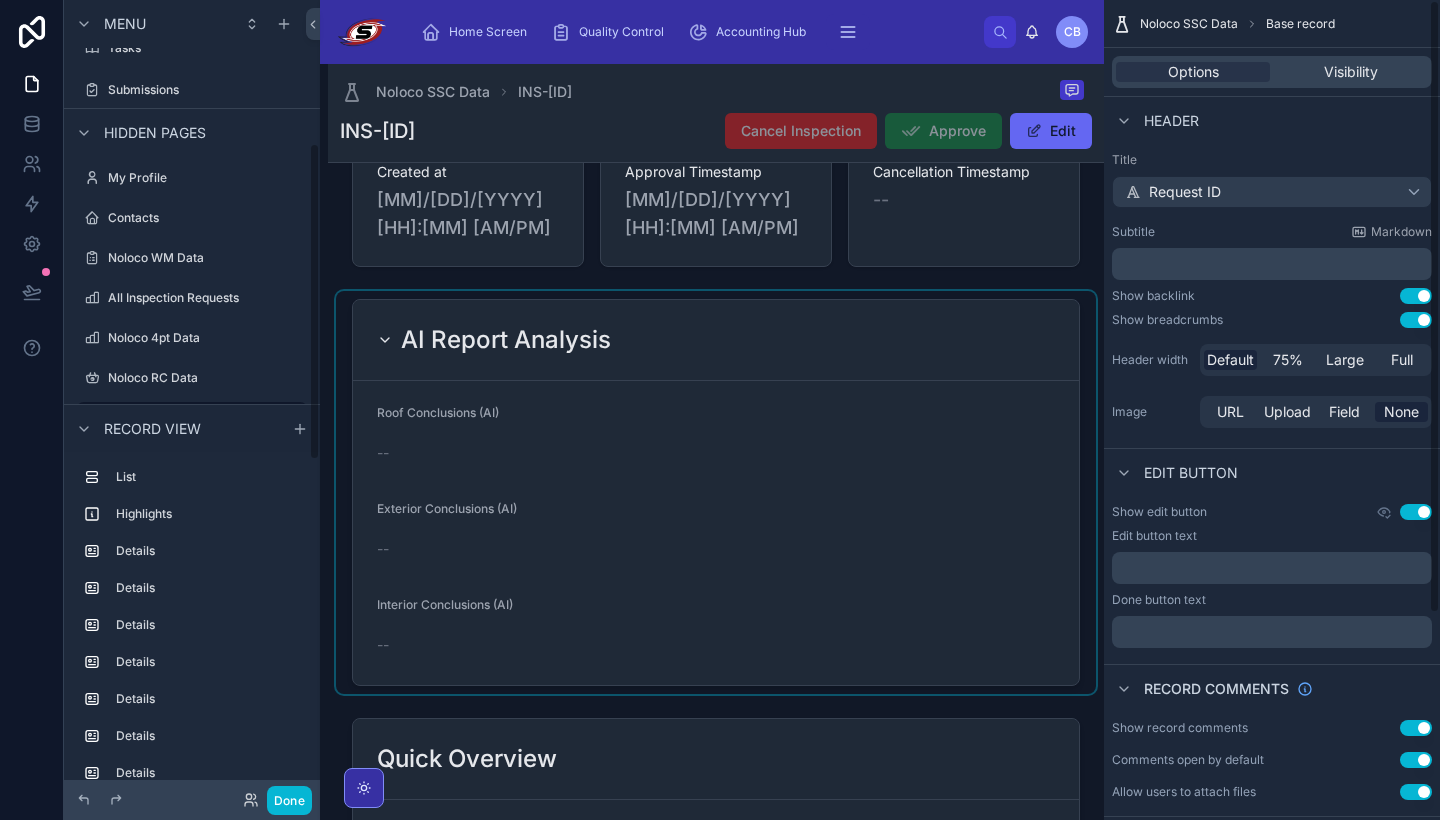 click at bounding box center (716, 492) 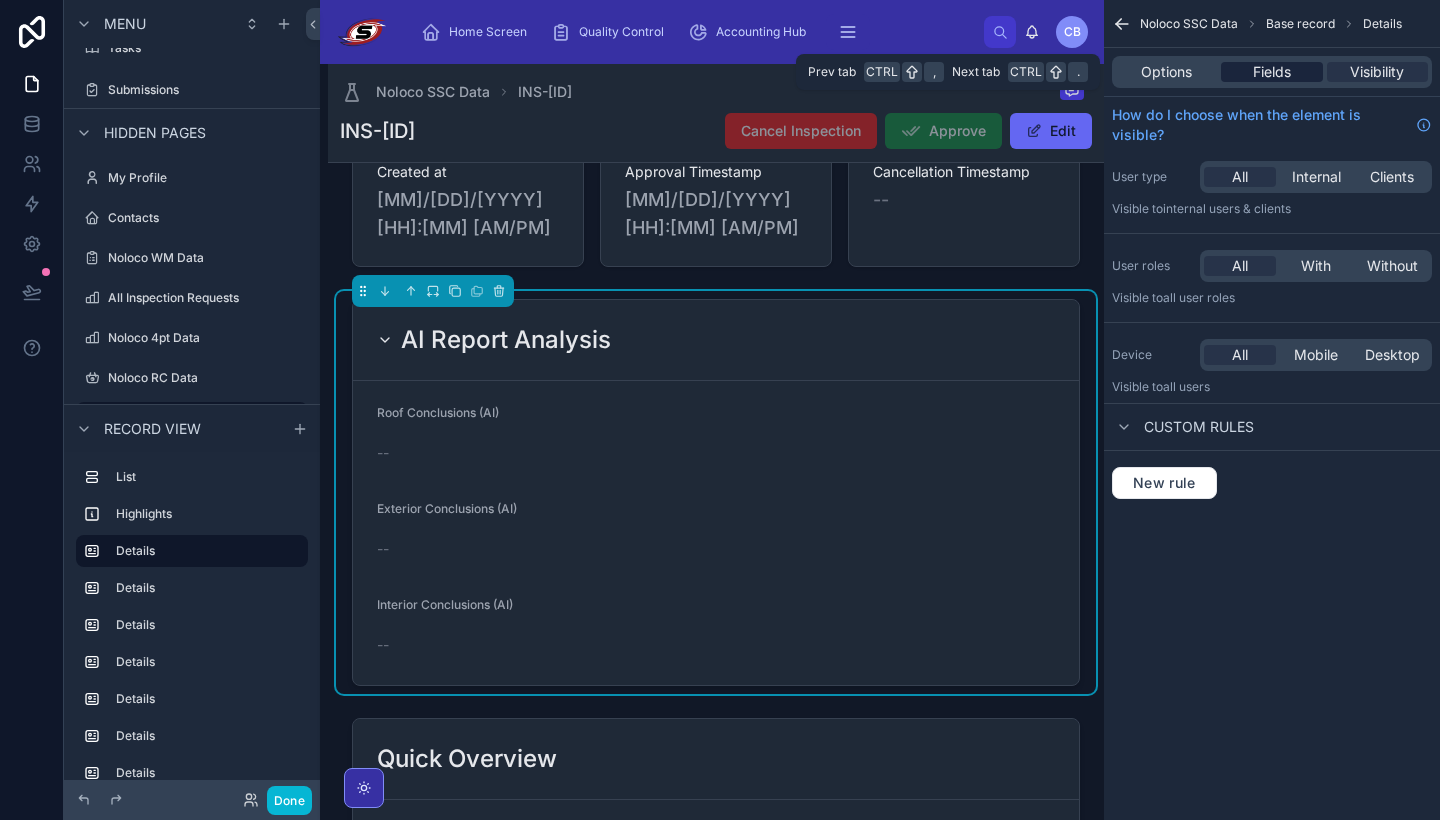 click on "Fields" at bounding box center (1271, 72) 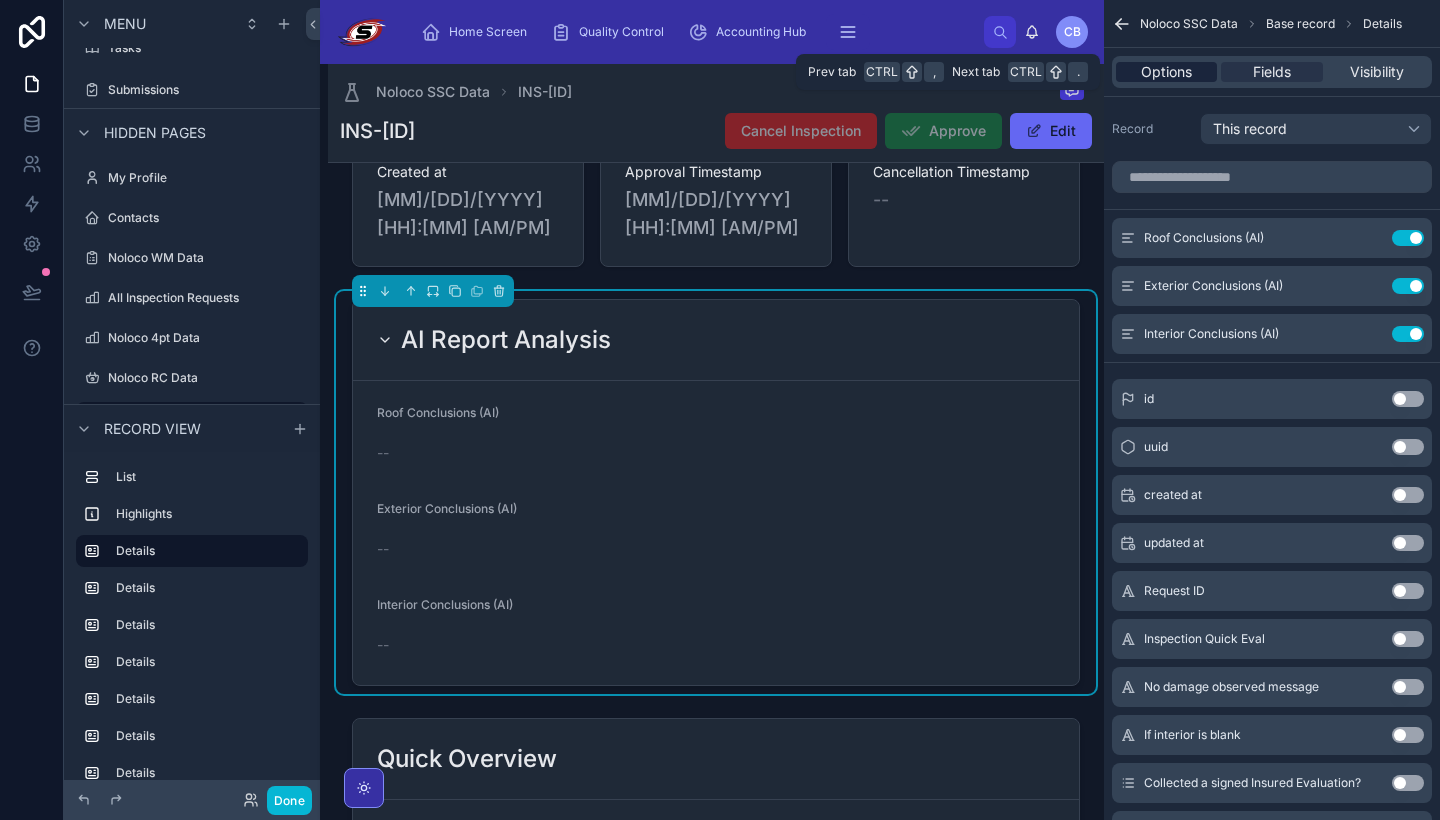click on "Options" at bounding box center (1166, 72) 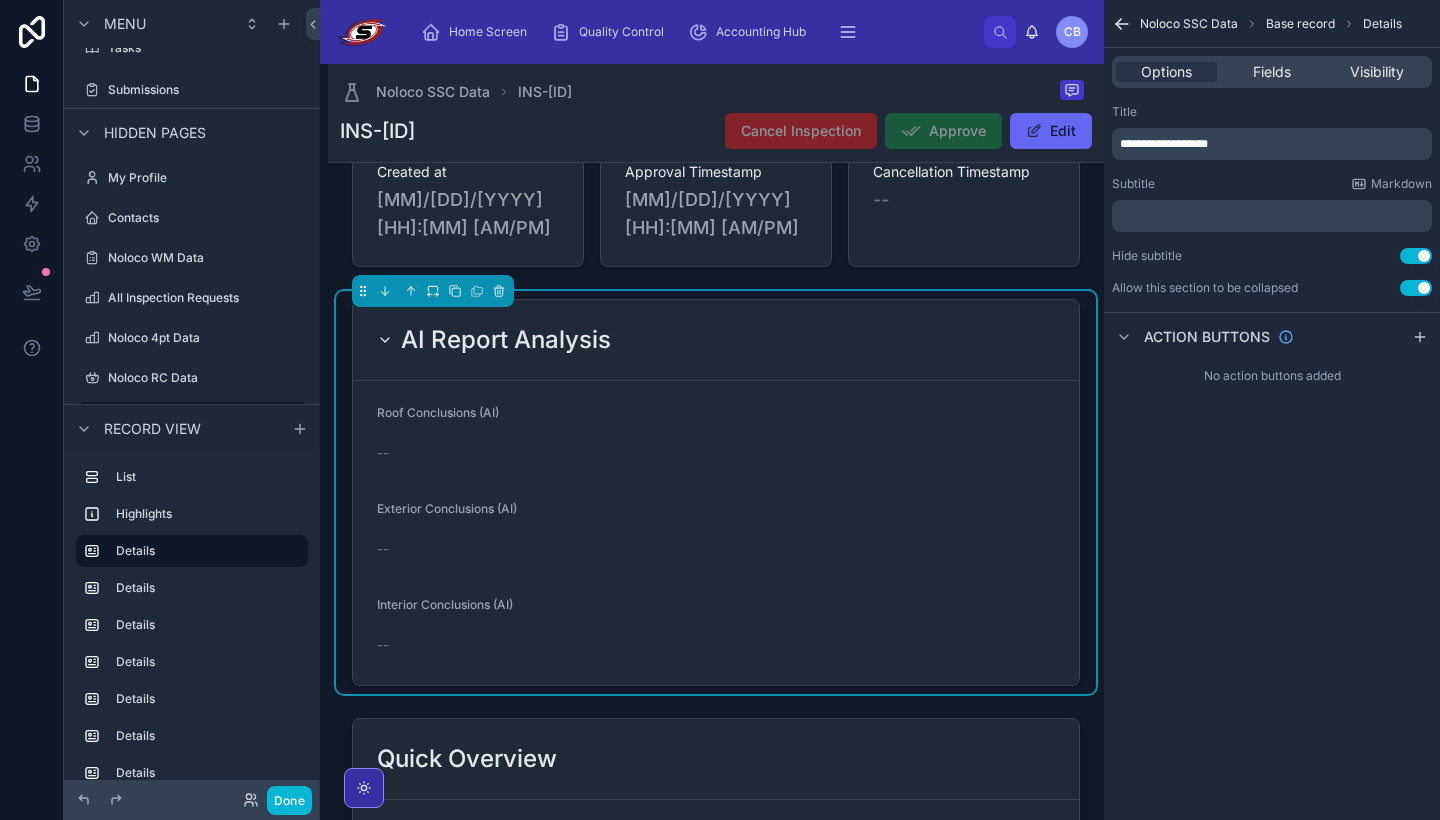 click on "**********" at bounding box center [1164, 144] 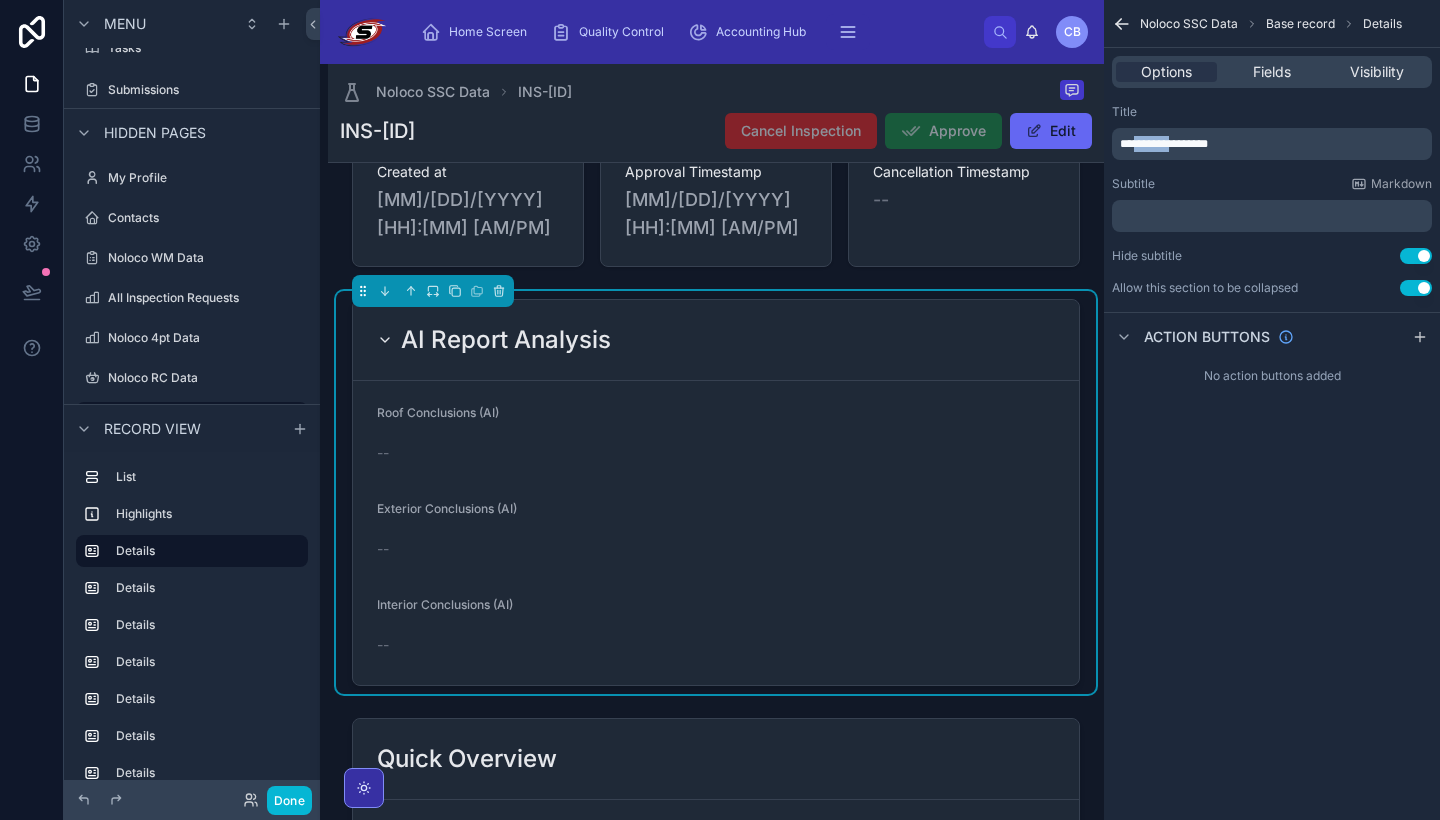 click on "**********" at bounding box center [1164, 144] 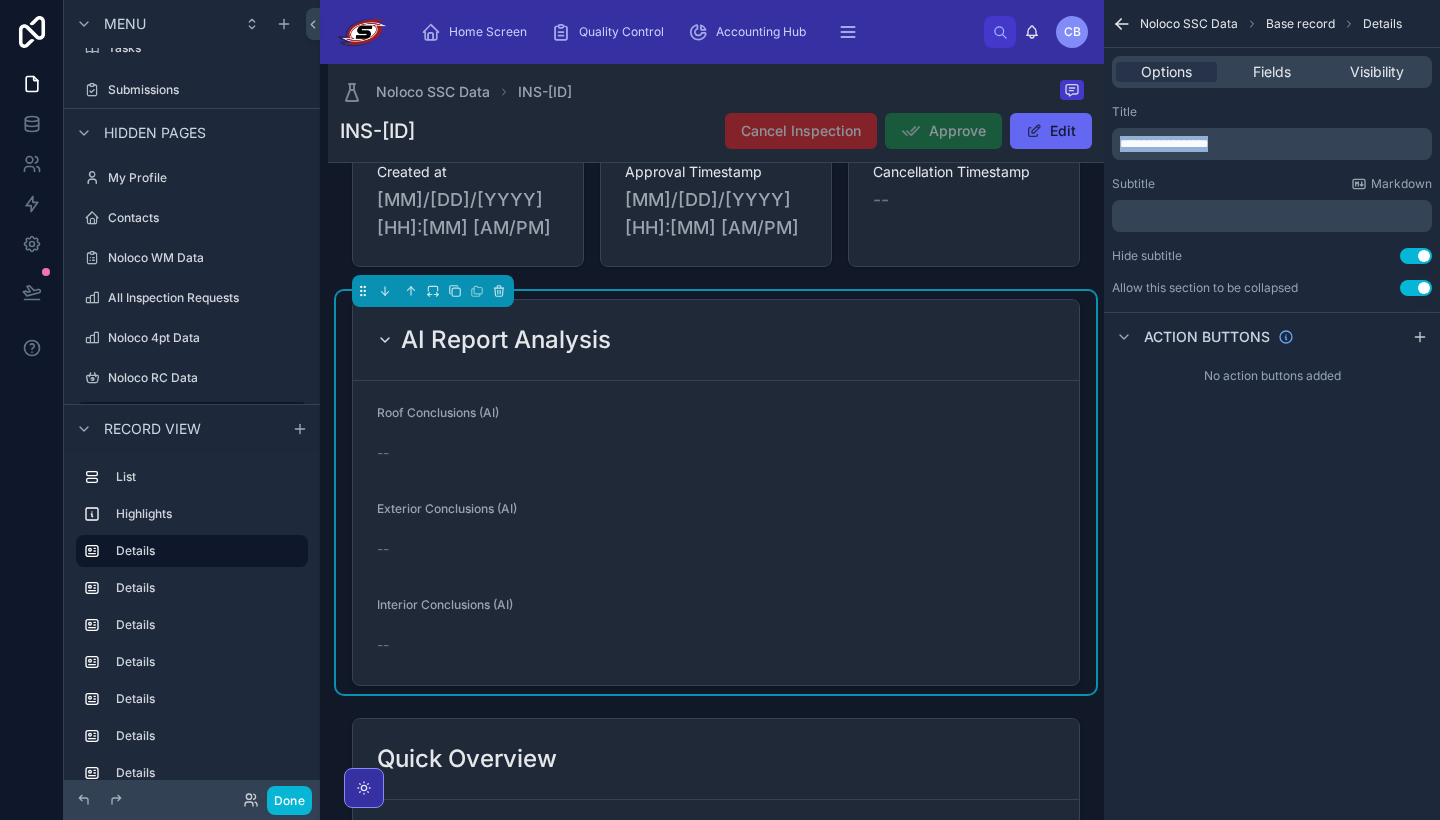 click on "**********" at bounding box center [1164, 144] 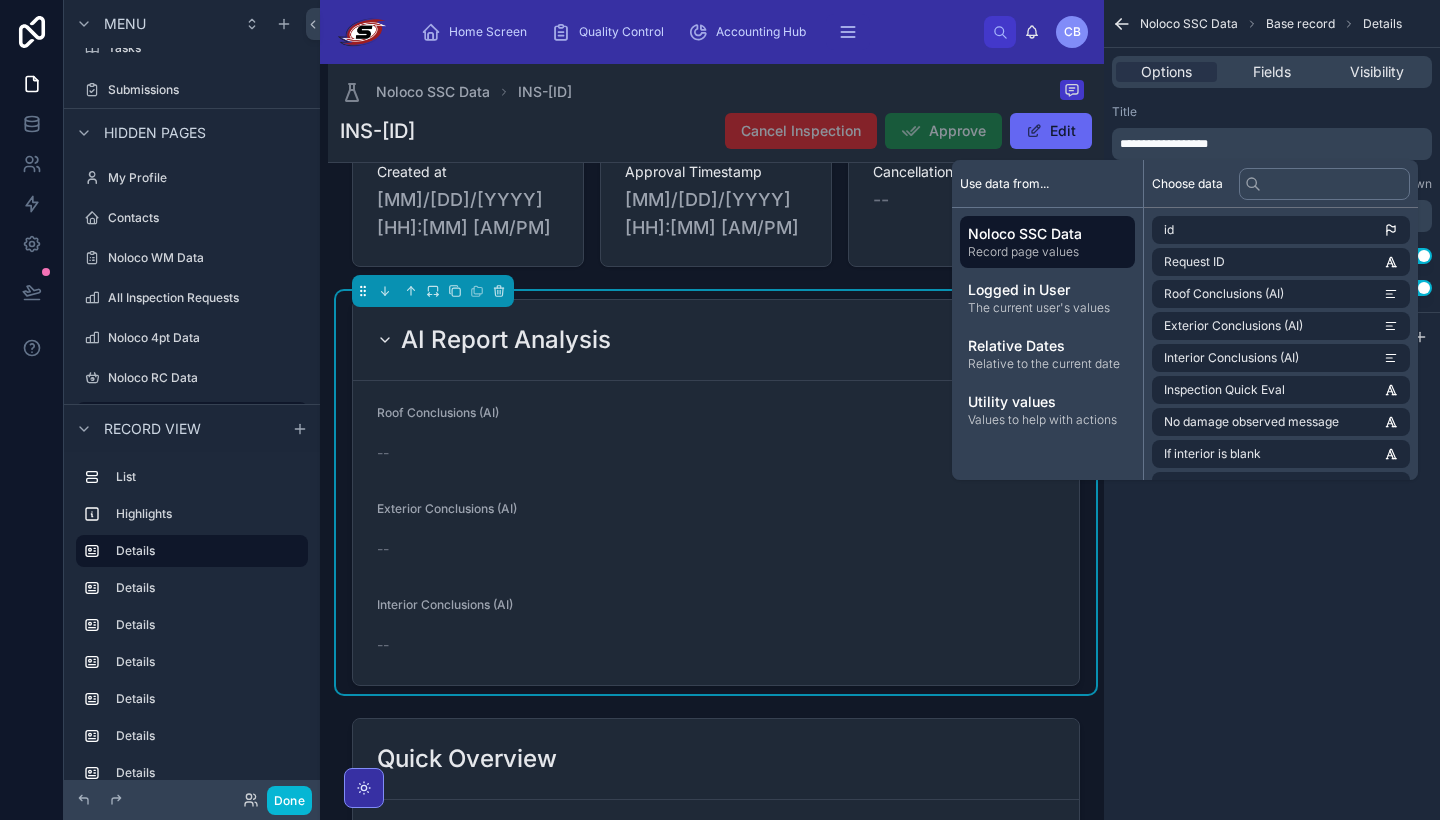 type 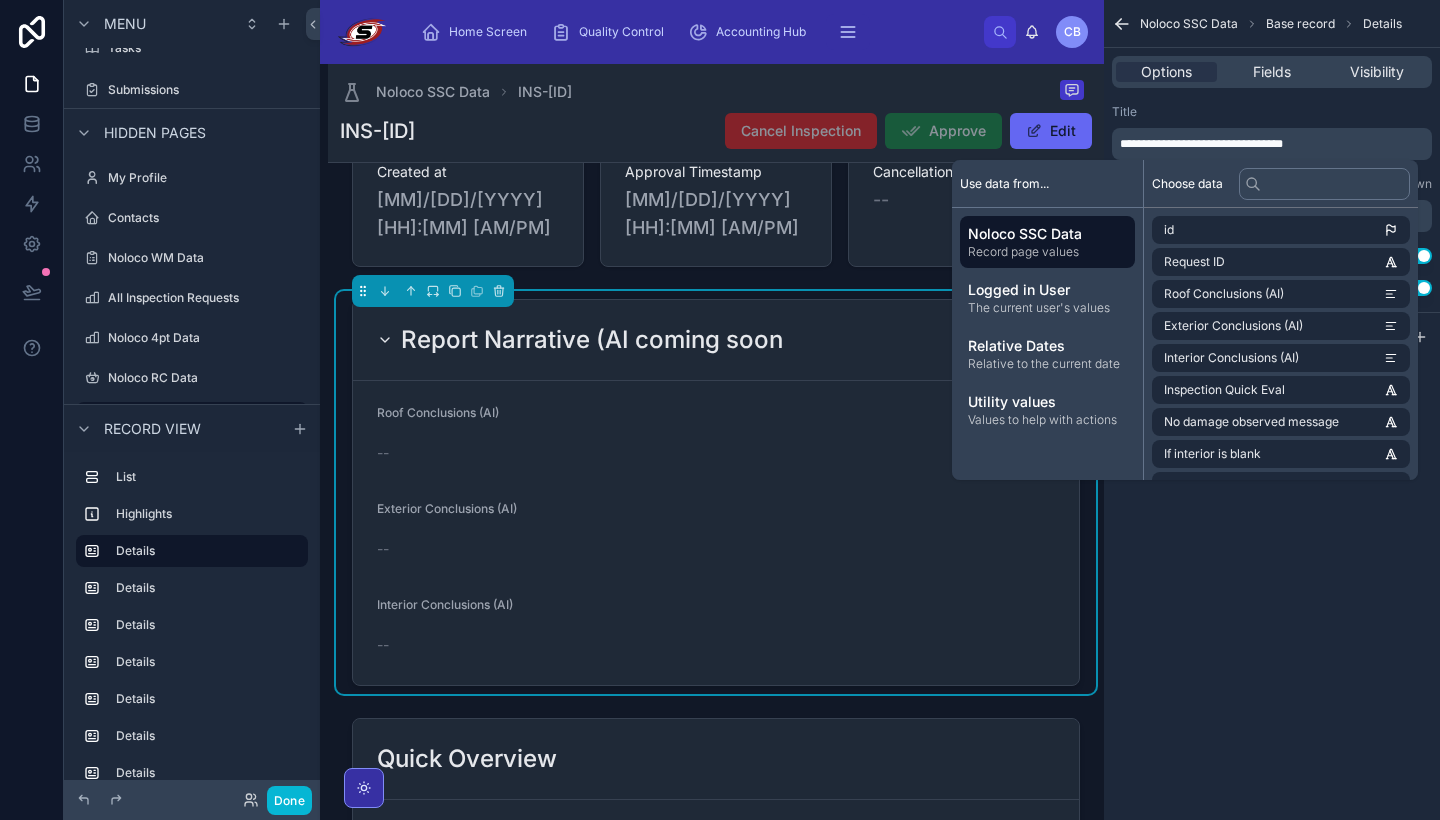 click on "Title" at bounding box center [1272, 112] 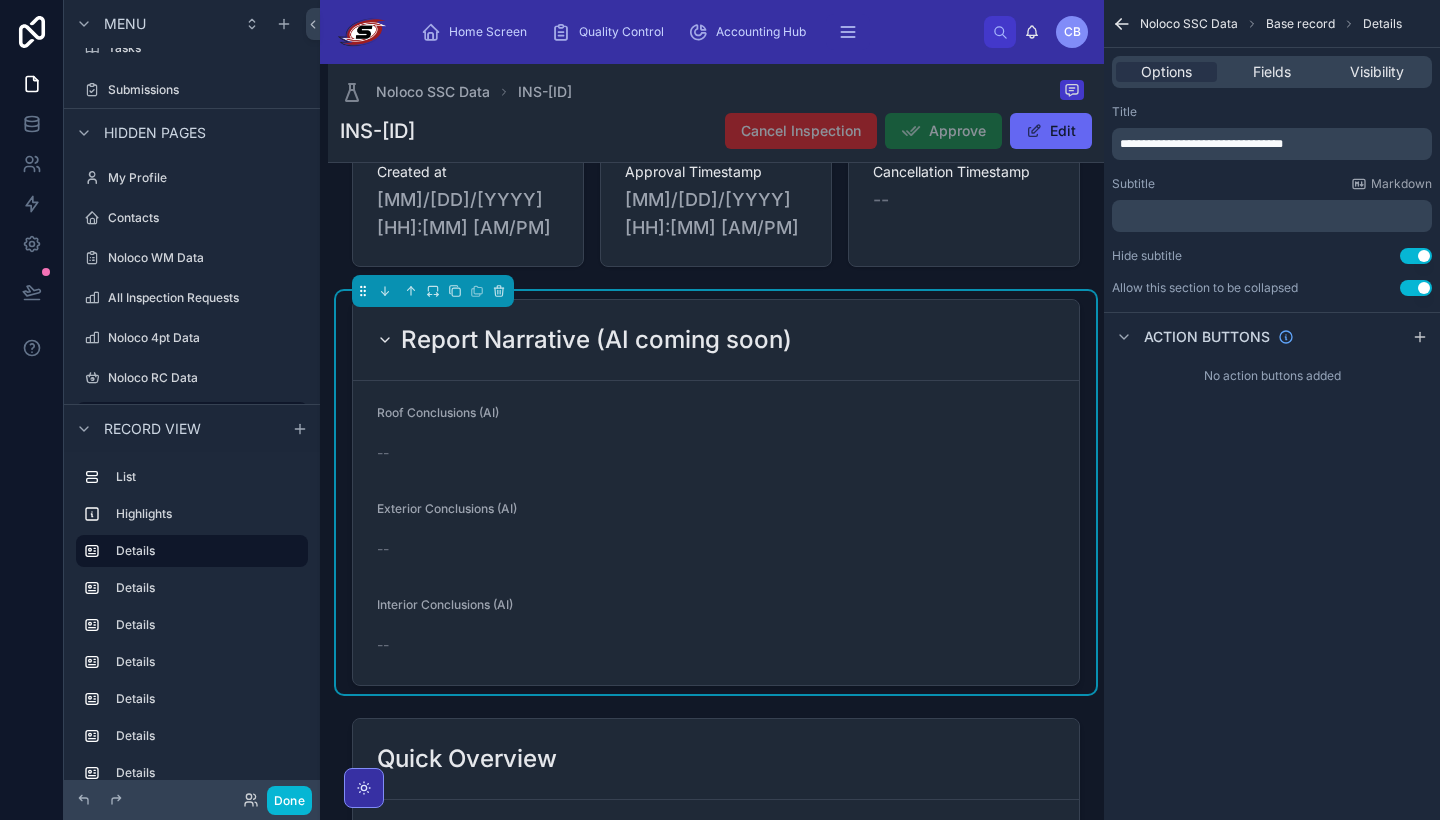 click on "Report Narrative (AI coming soon)" at bounding box center [716, 340] 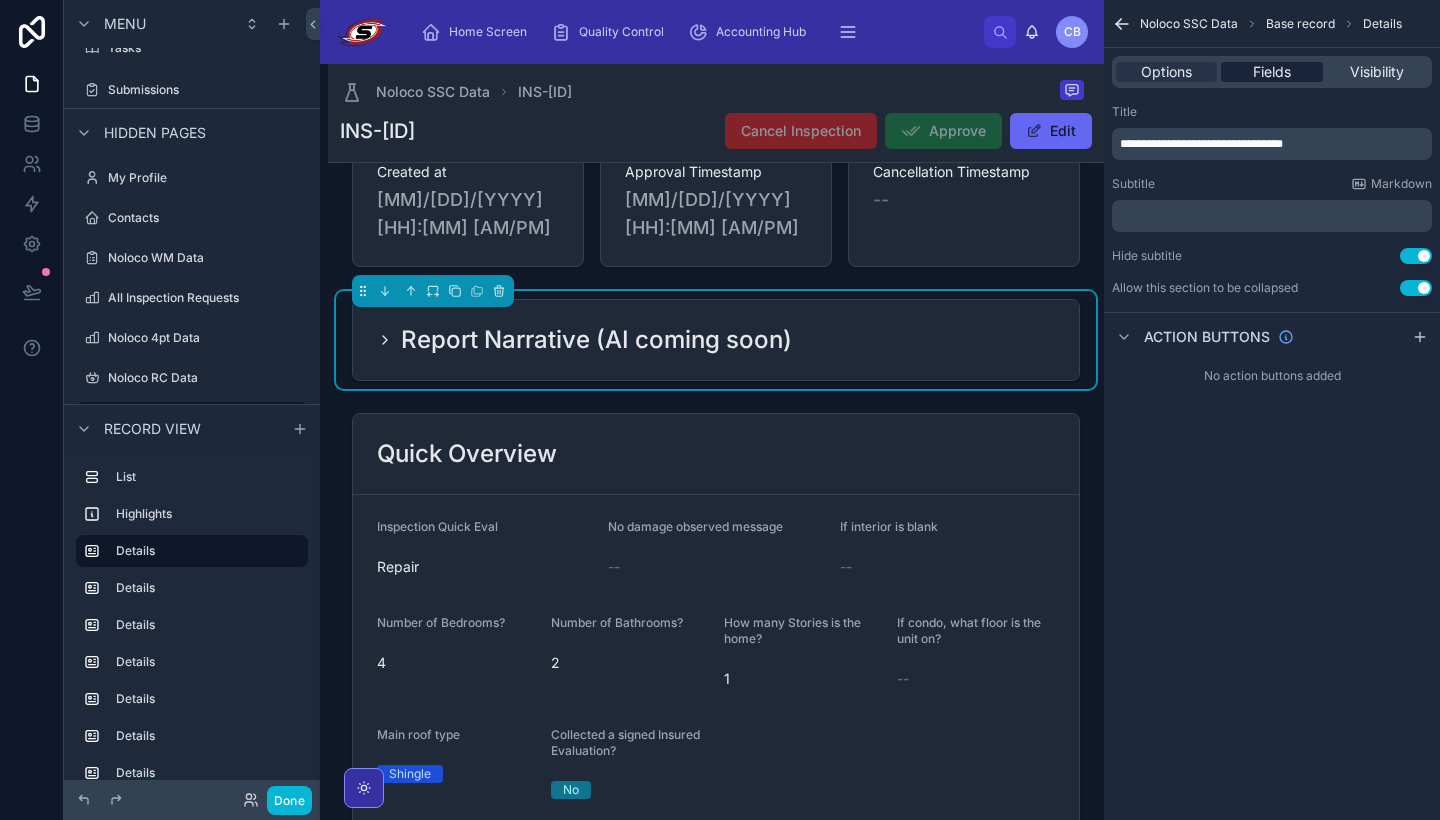 click on "Fields" at bounding box center [1272, 72] 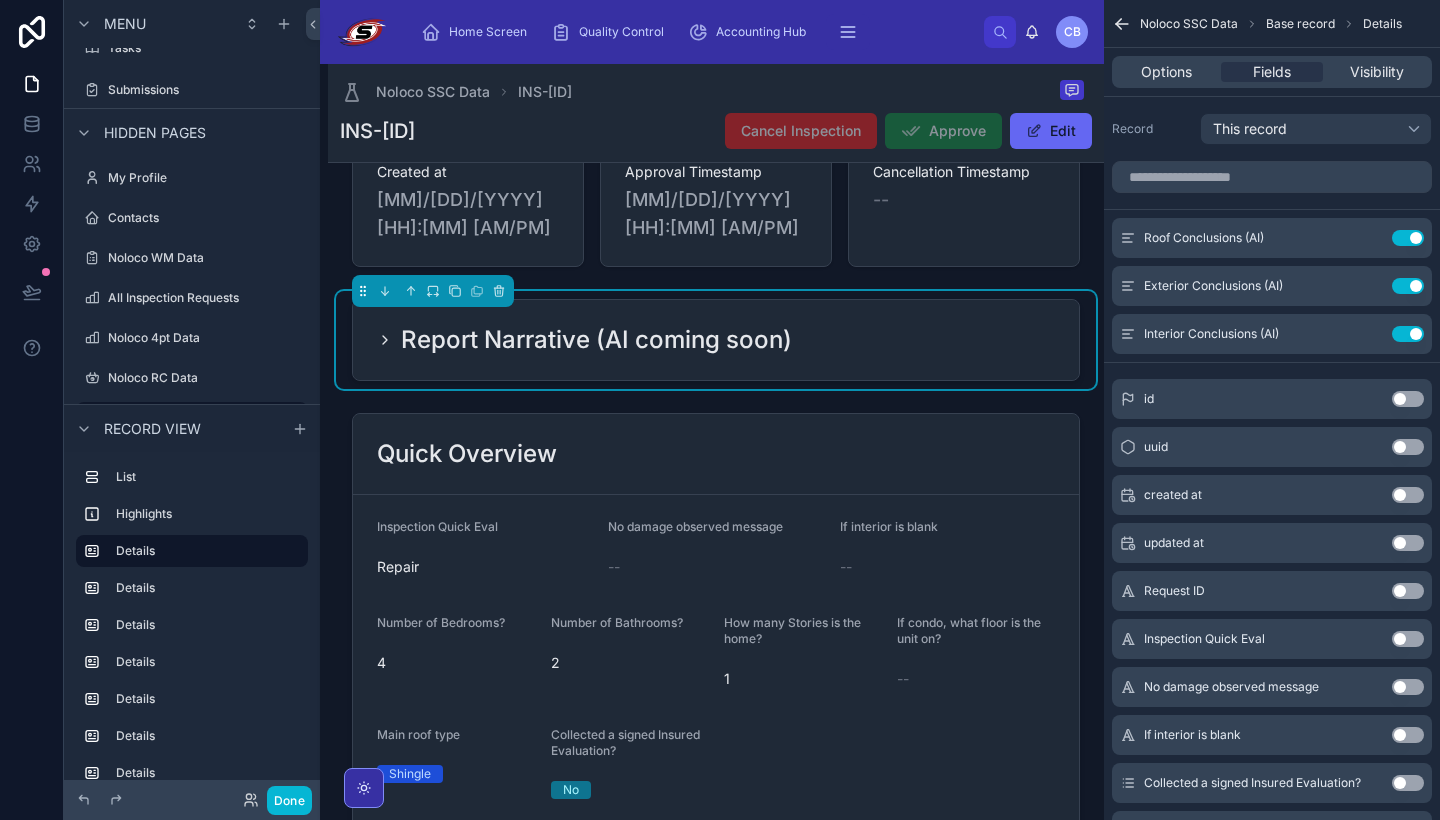 click on "Report Narrative (AI coming soon)" at bounding box center (716, 340) 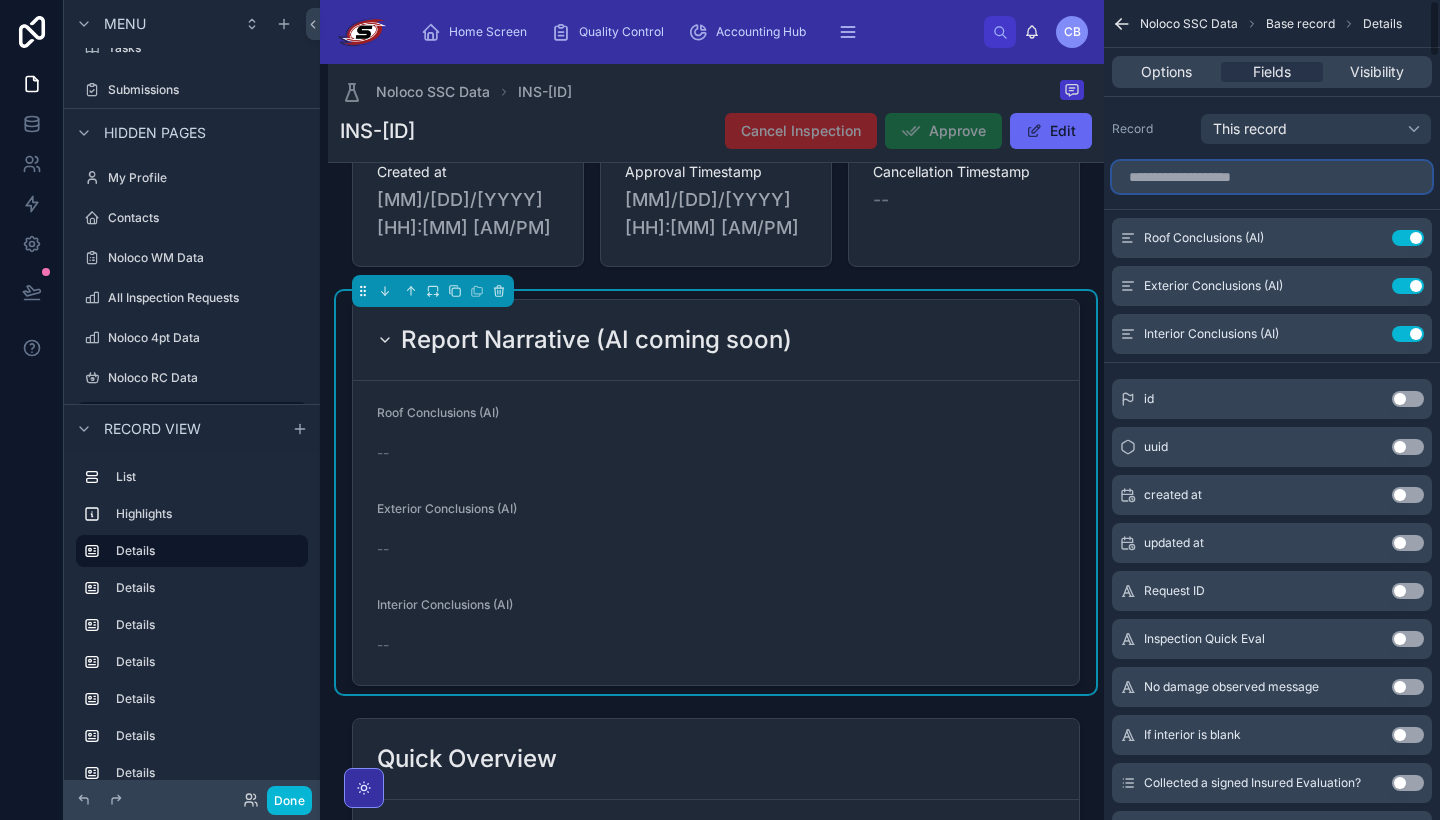 click at bounding box center (1272, 177) 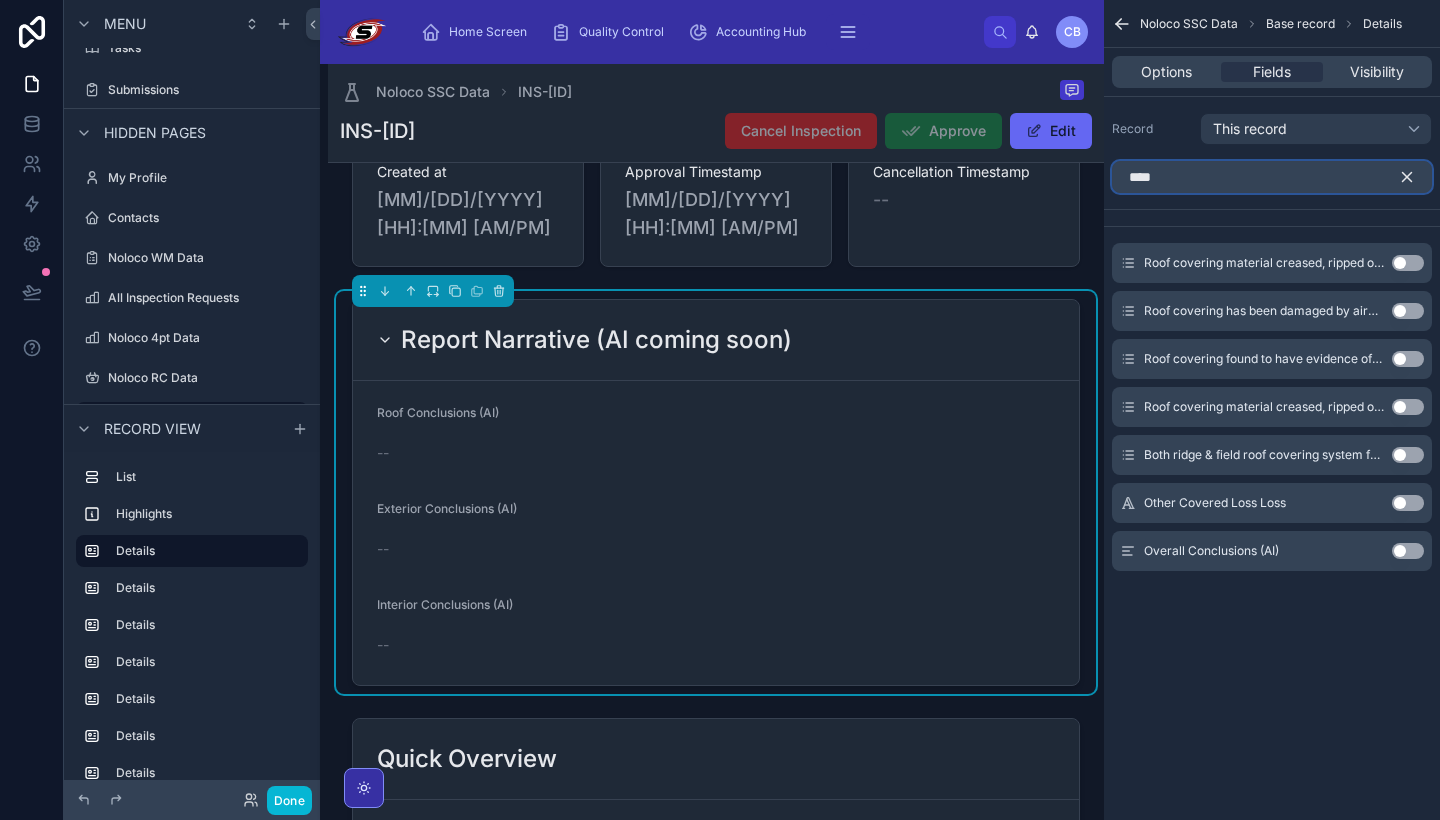type on "****" 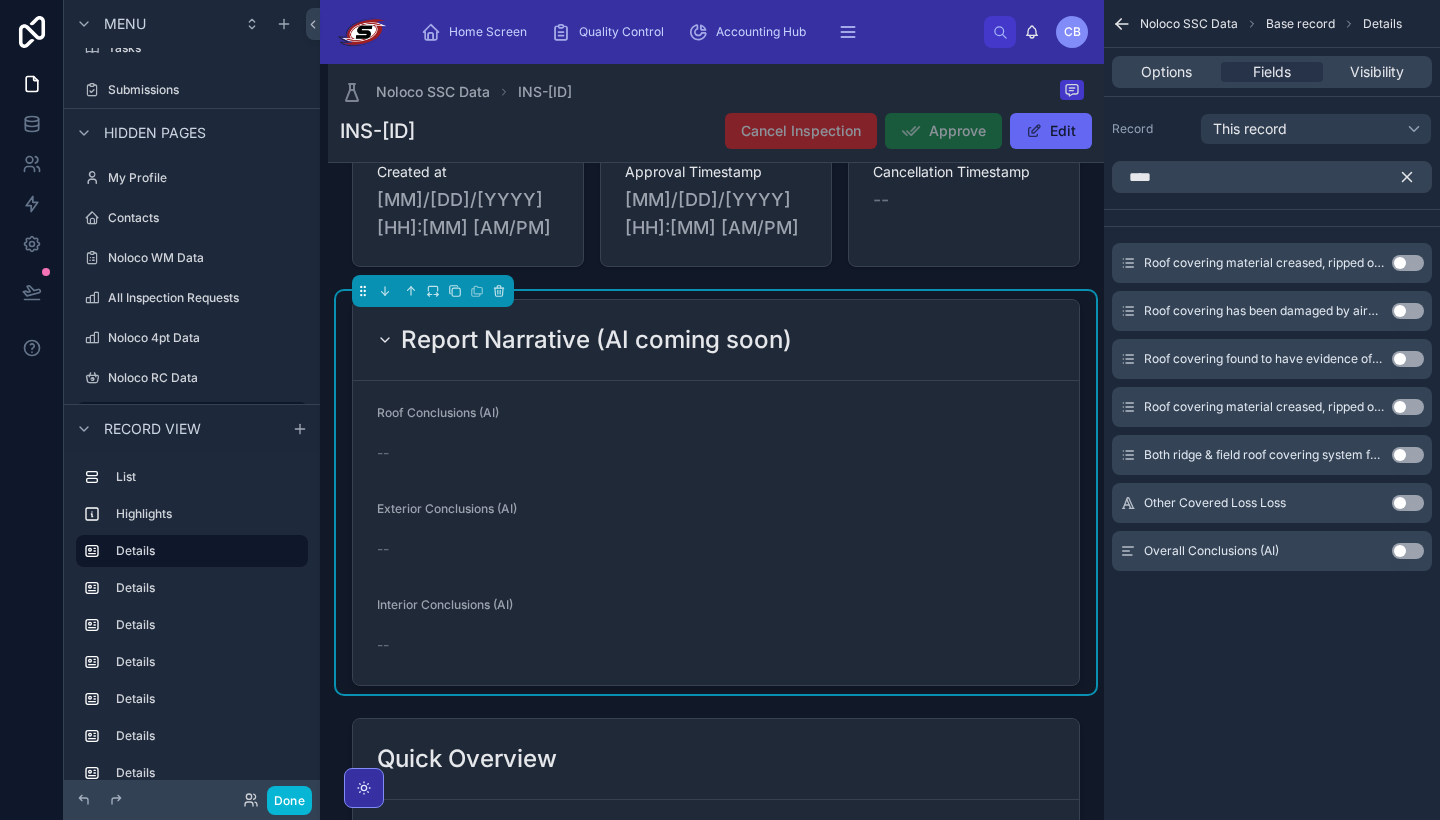 click on "Use setting" at bounding box center [1408, 551] 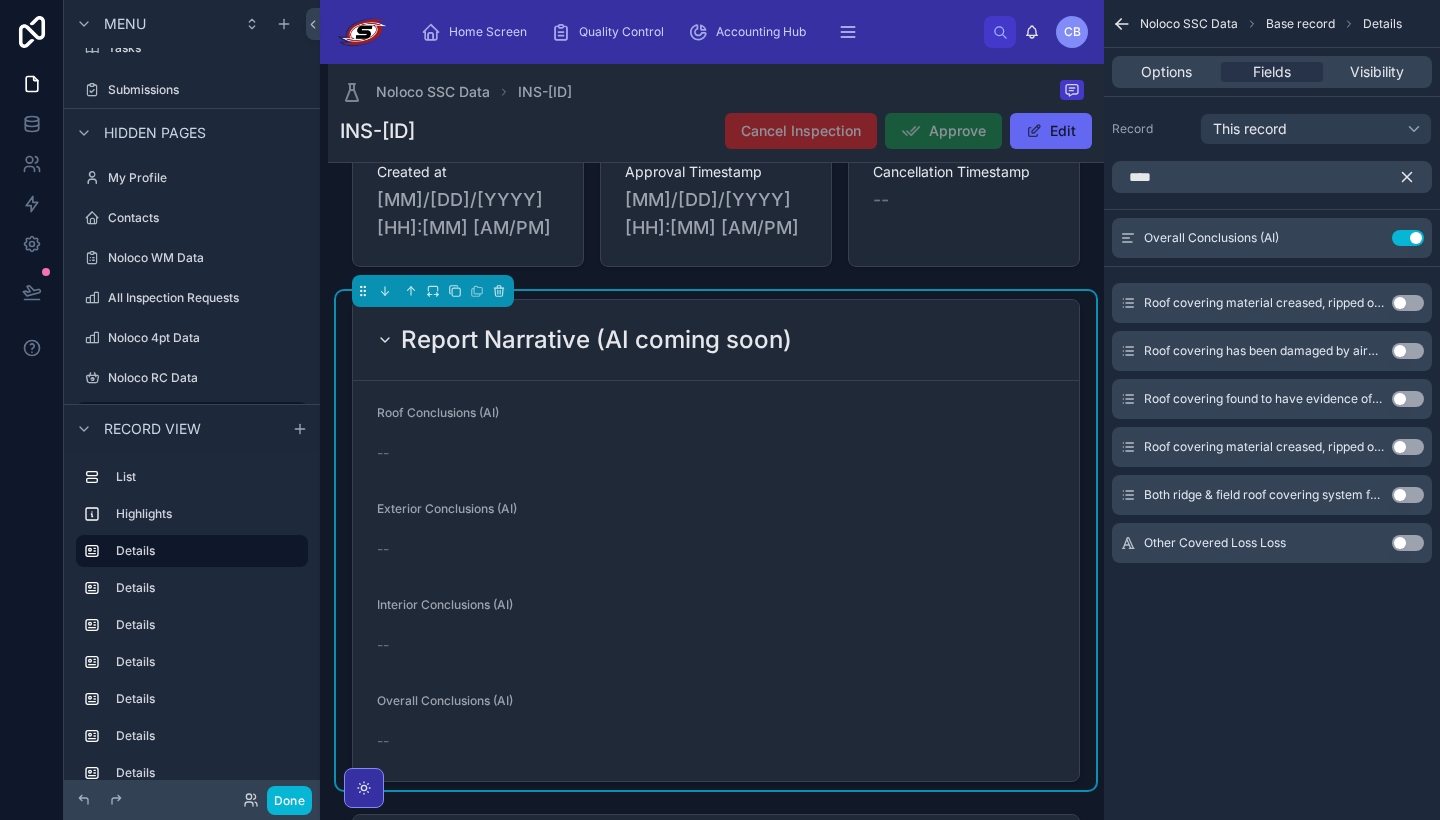 click on "Noloco SSC Data Base record Details Options Fields Visibility Record This record **** Overall Conclusions (AI) Use setting Roof covering material creased, ripped or displaced observed? (wind) Use setting Roof covering has been damaged by airborne debris? Use setting Roof covering found to have evidence of hail impact; displacing or damaging the roof covering? Use setting Roof covering material creased, ripped or displaced observed? (O.C.L) Use setting Both ridge & field roof covering system found displaced, creased or ripped? Use setting Other Covered Loss Loss Use setting" at bounding box center (1272, 410) 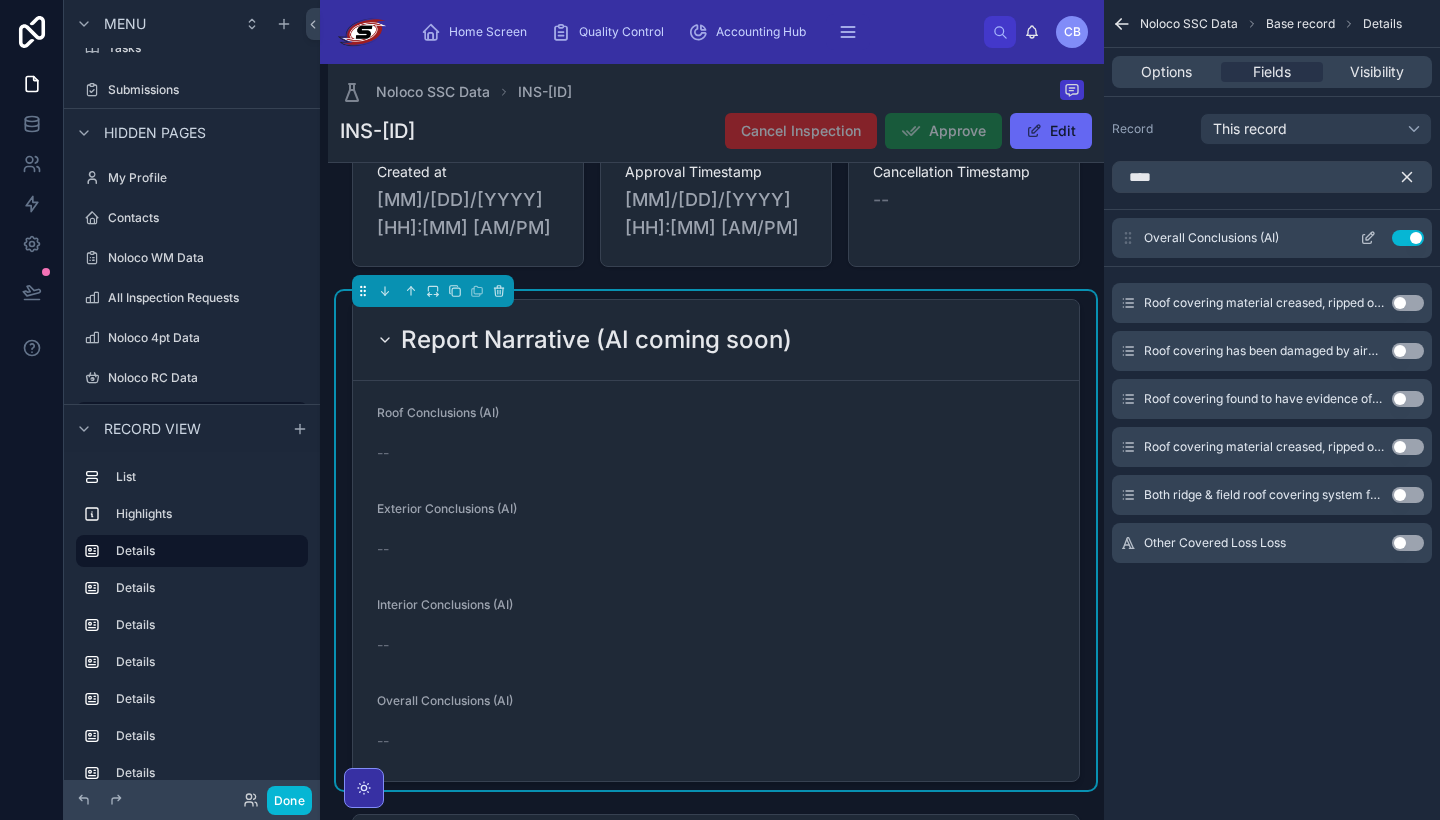 click 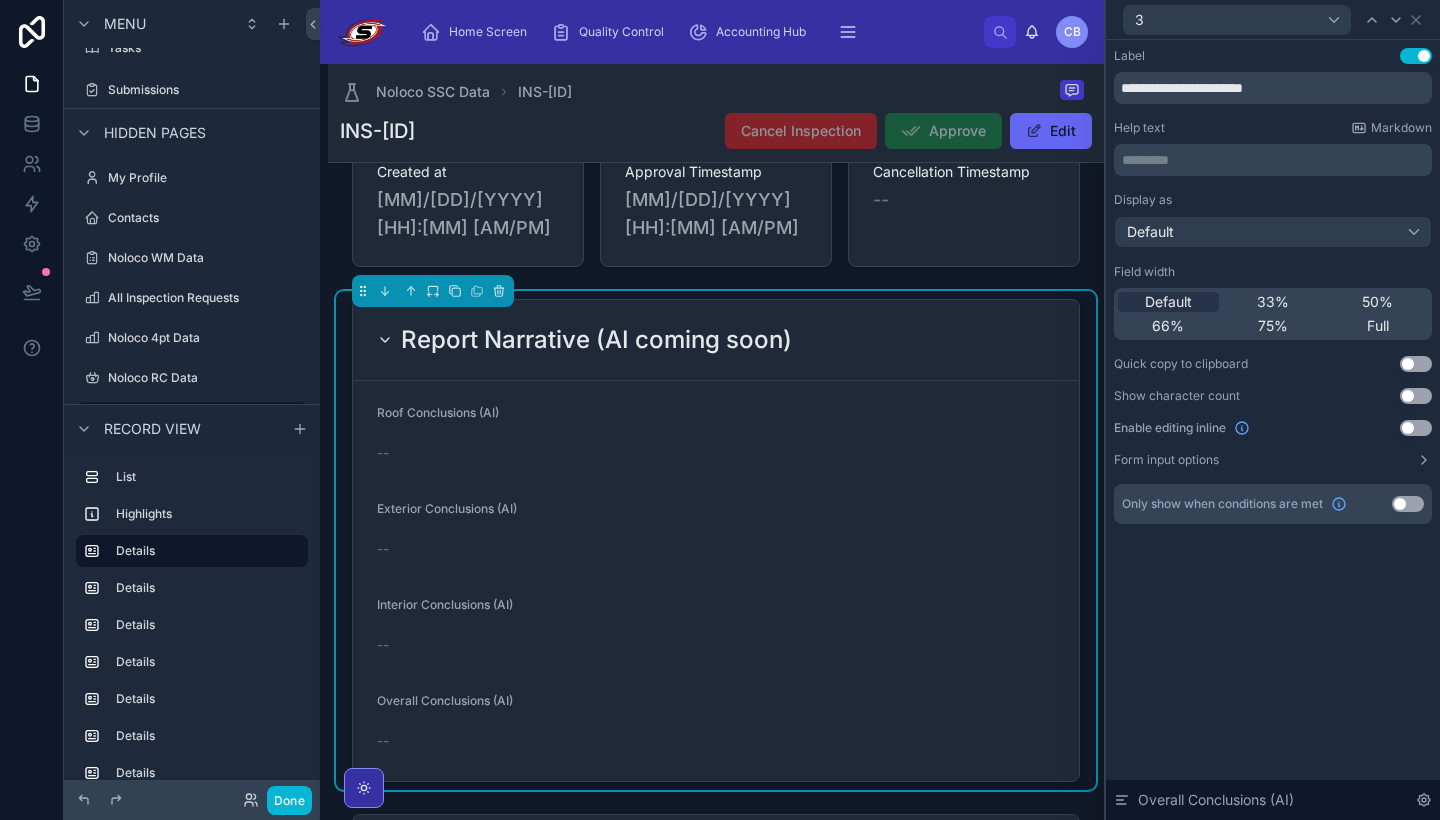 click on "Use setting" at bounding box center (1408, 504) 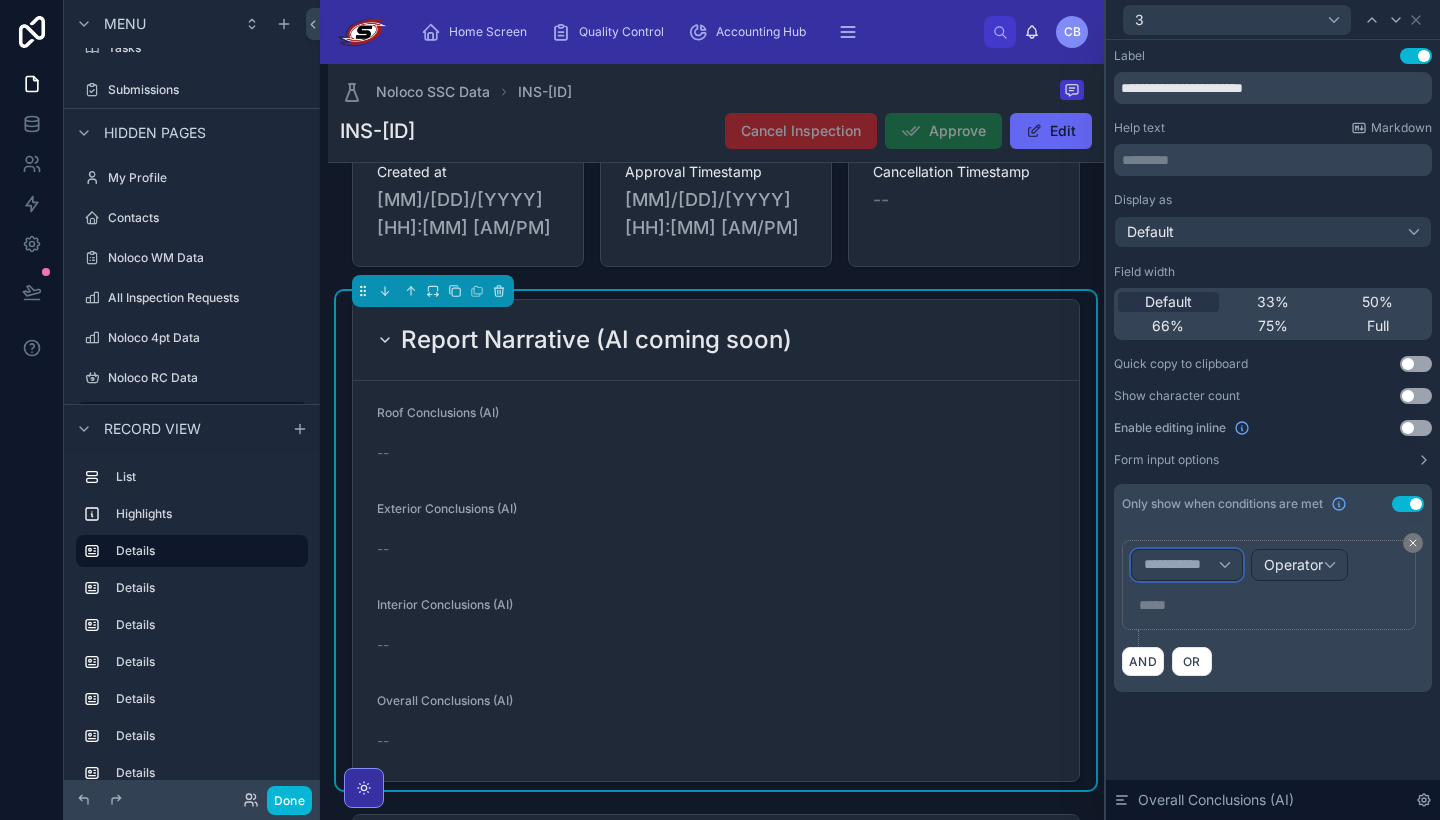 click on "**********" at bounding box center (1181, 565) 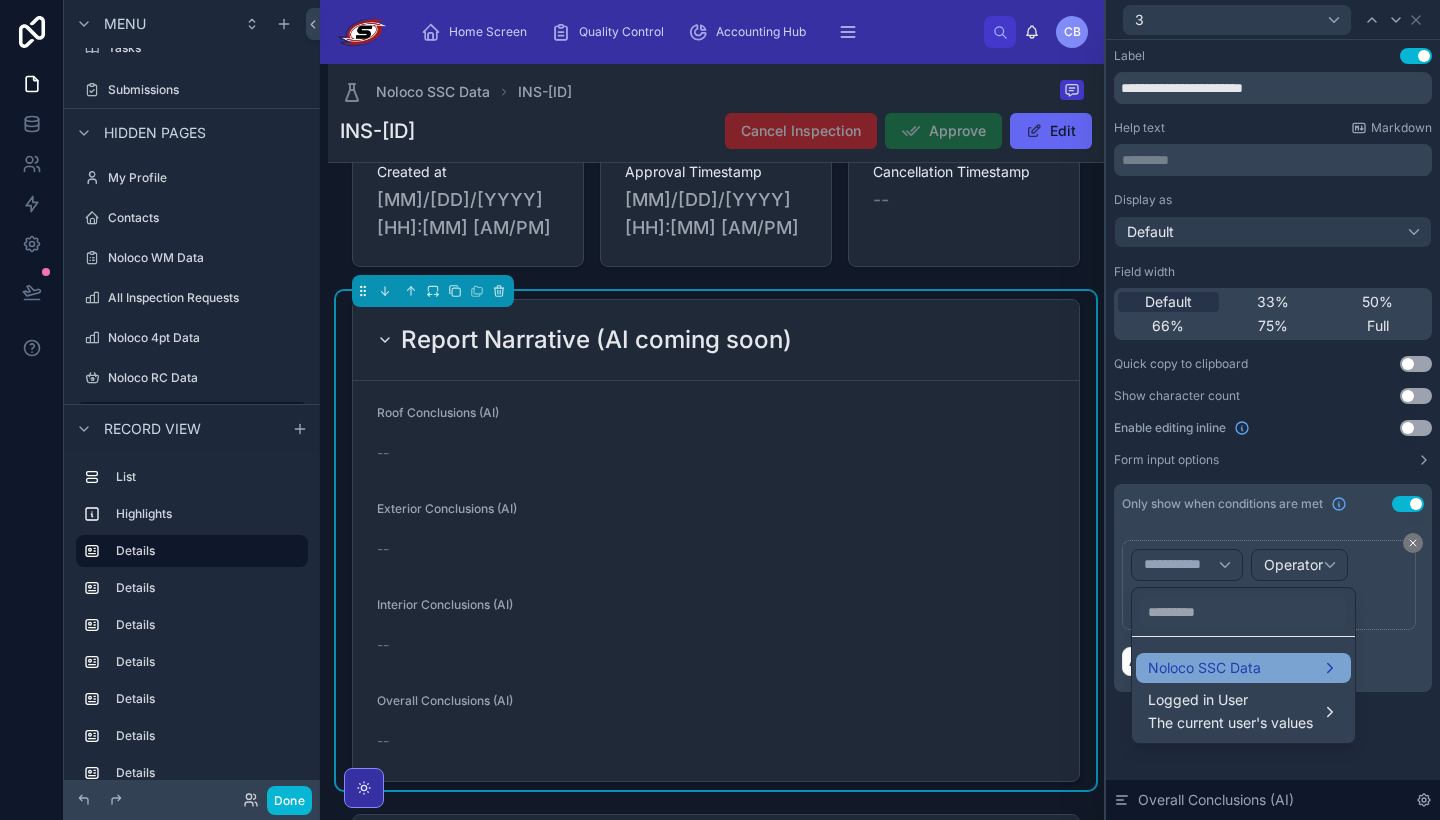 click on "Noloco SSC Data" at bounding box center [1204, 668] 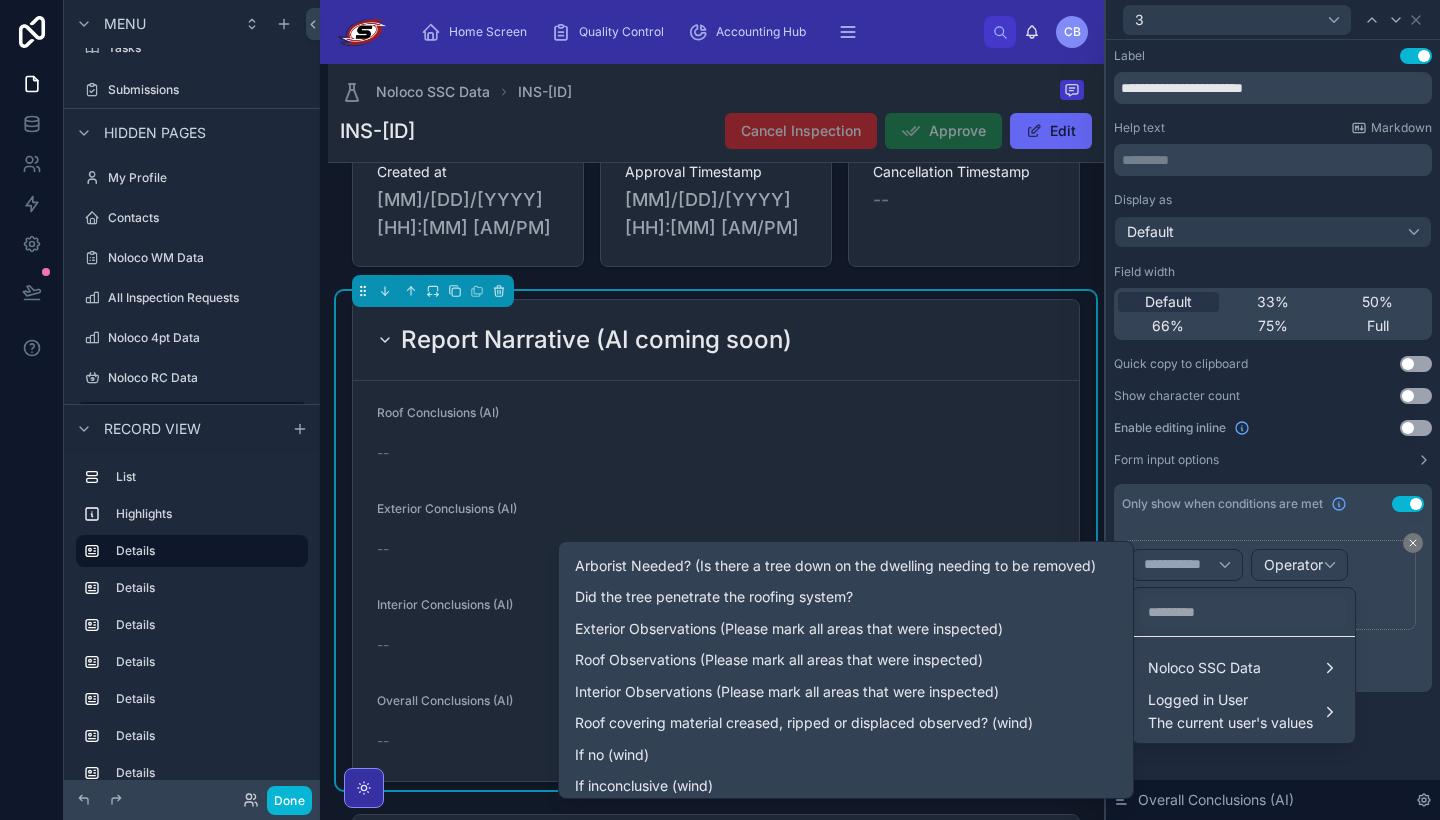 scroll, scrollTop: 0, scrollLeft: 0, axis: both 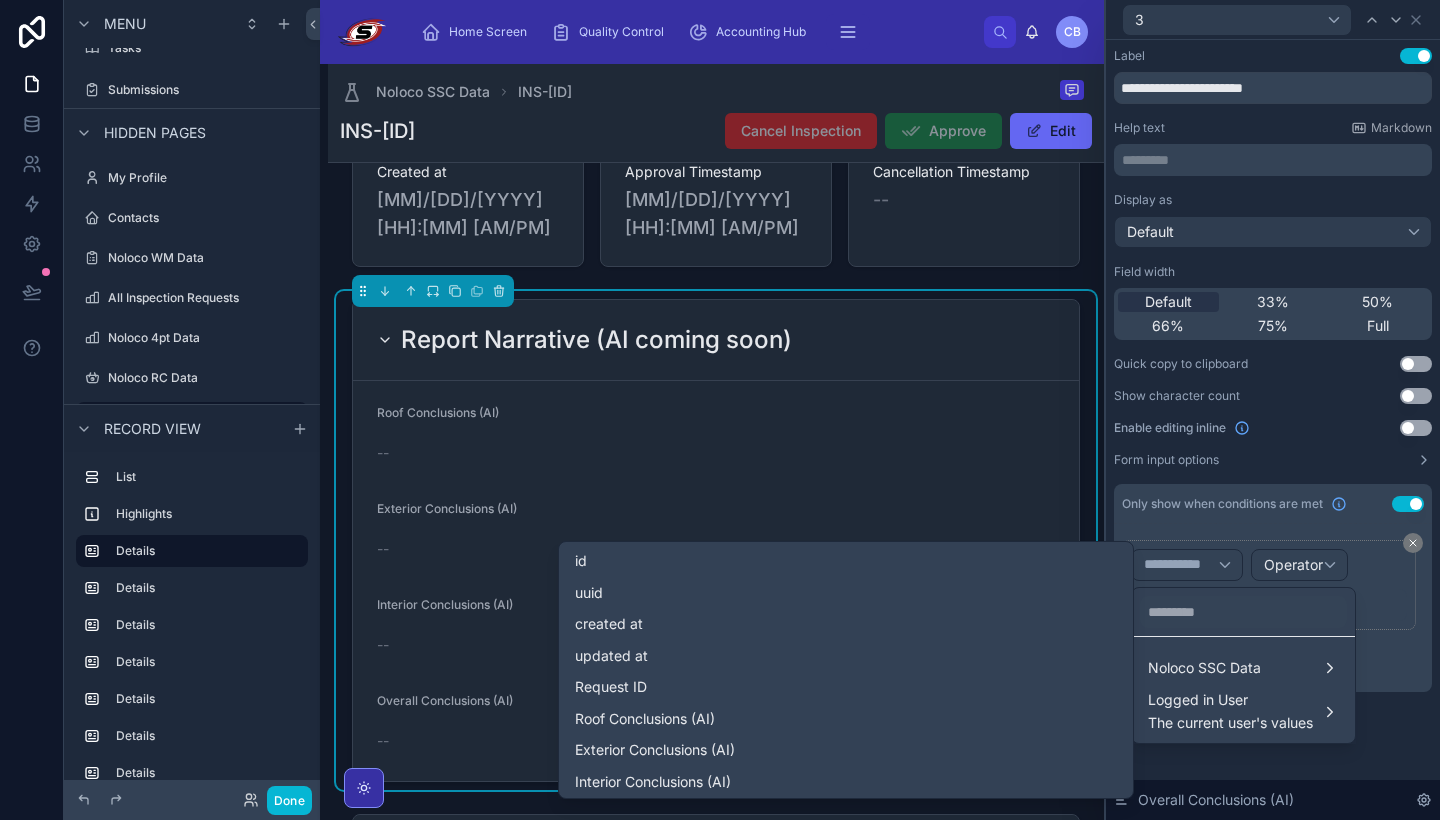 click at bounding box center [1243, 612] 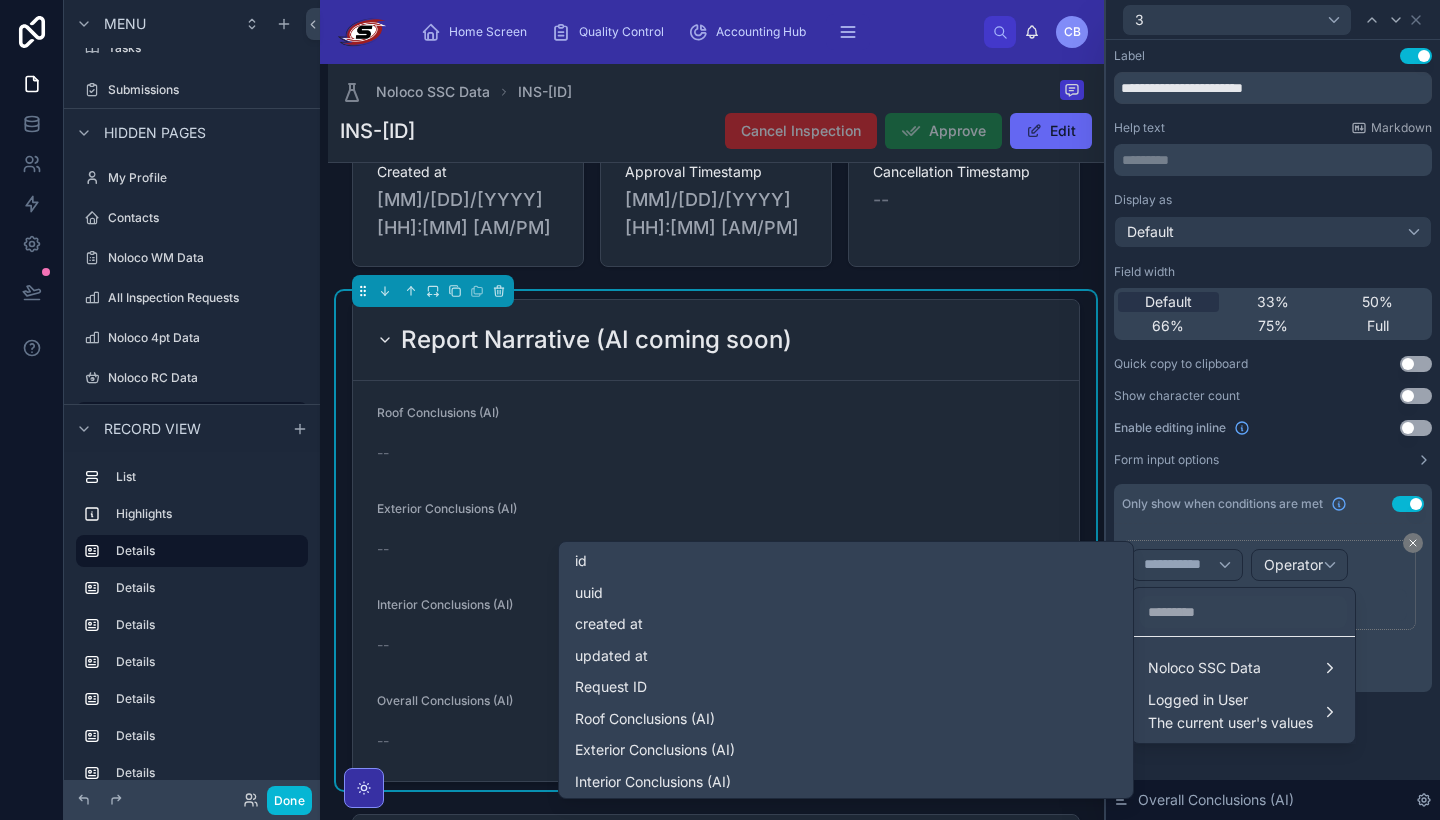 click on "Noloco SSC Data Logged in User The current user's values" at bounding box center [1243, 690] 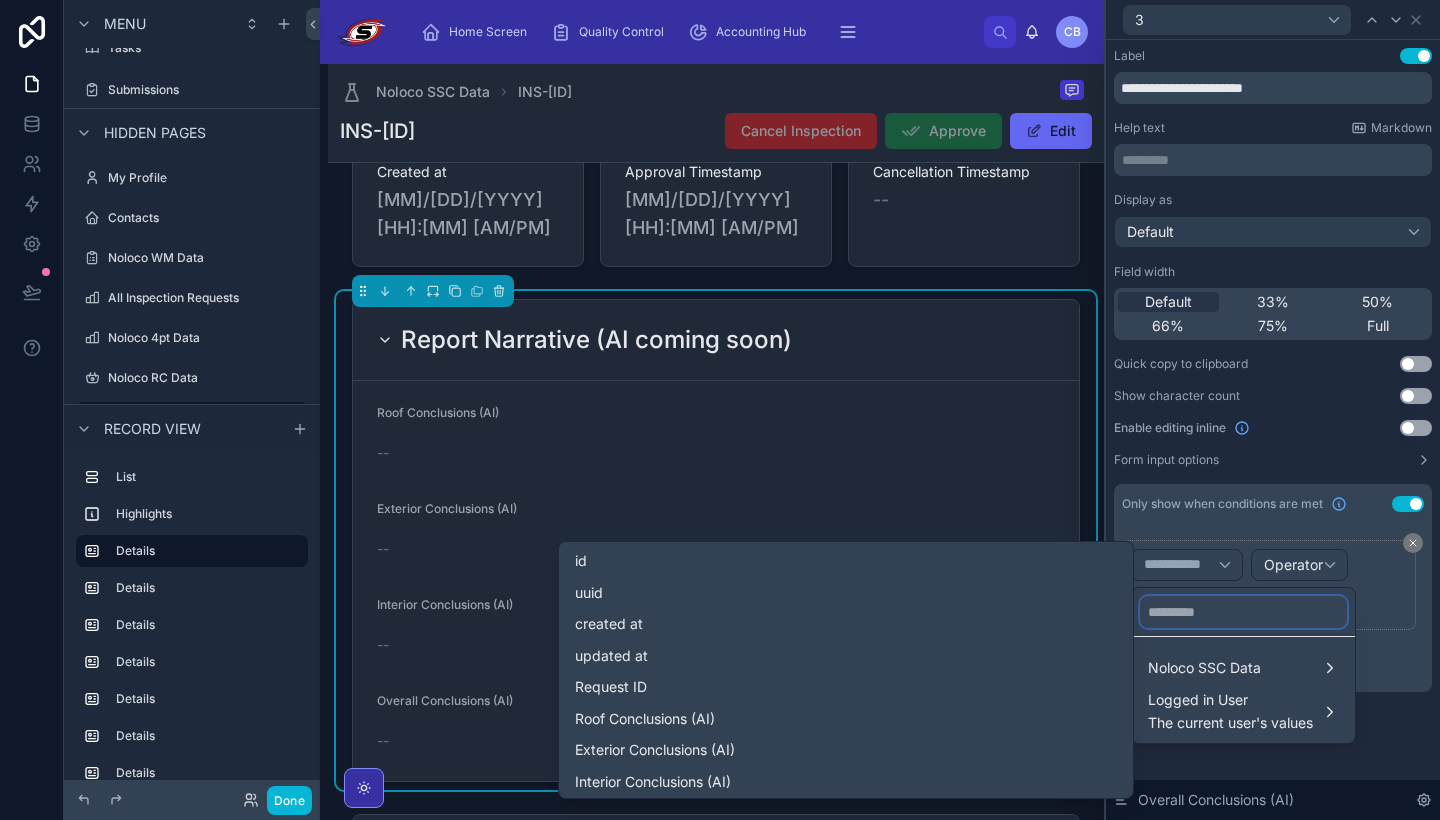 click at bounding box center (1243, 612) 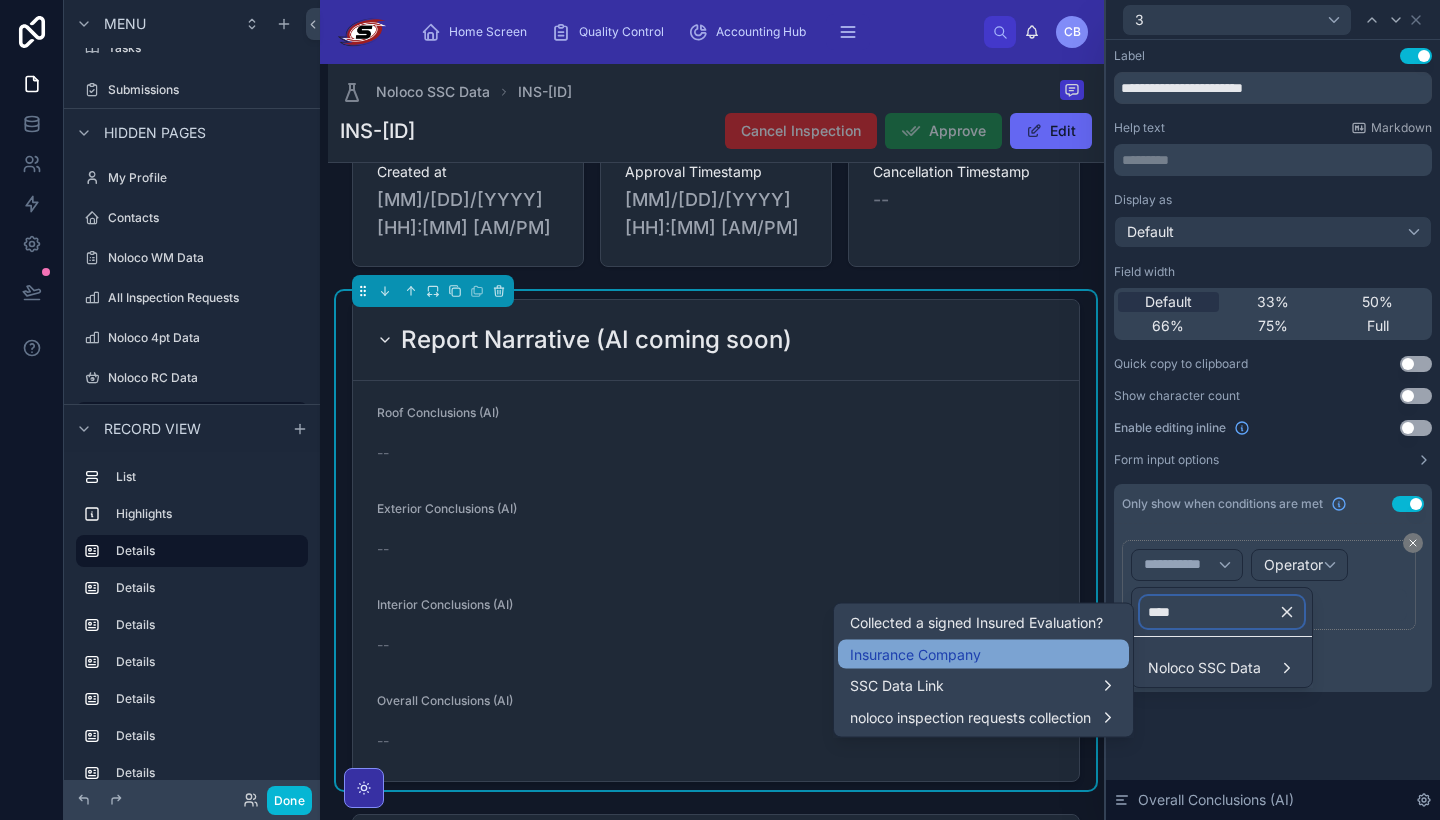 type on "****" 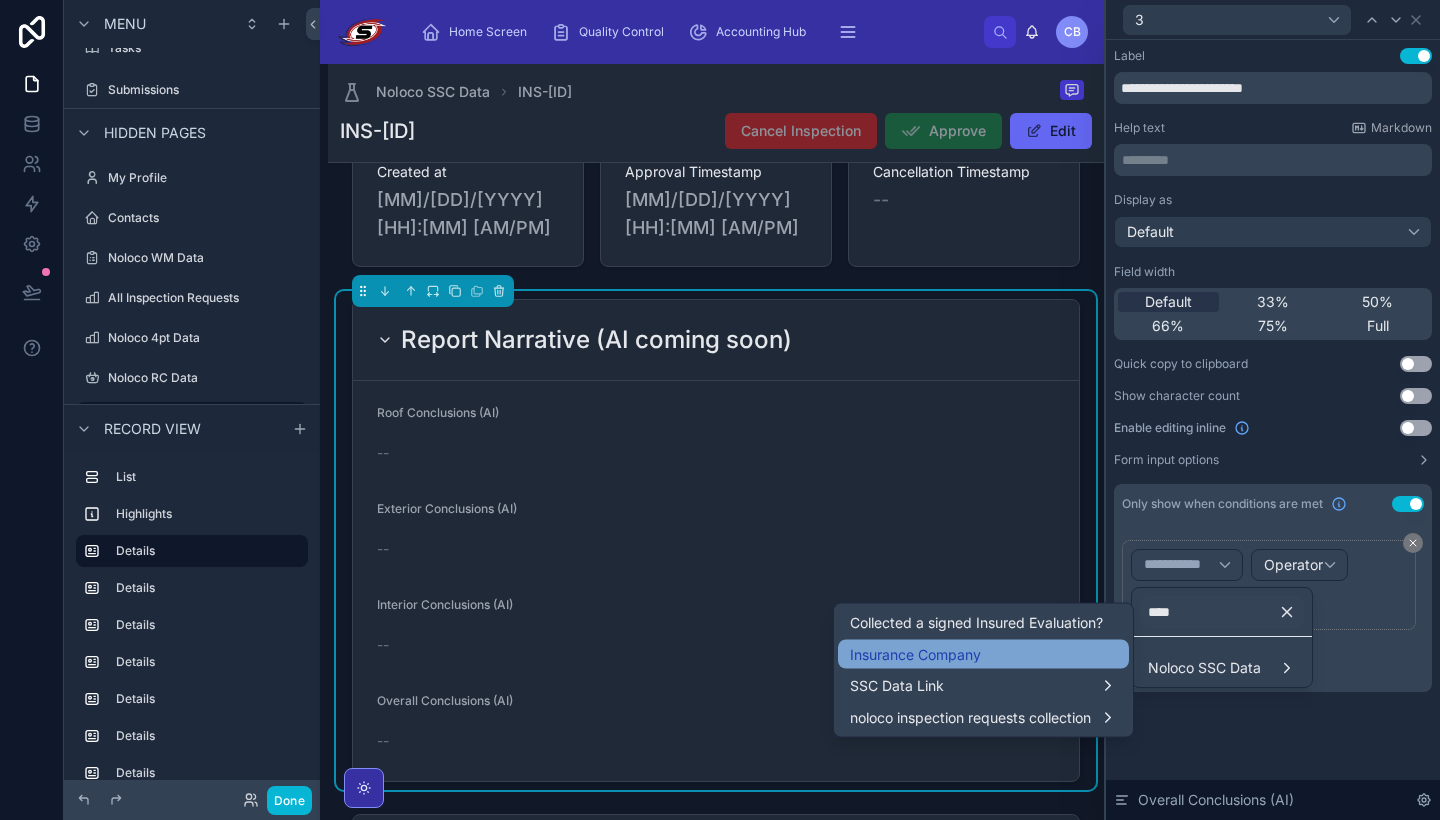 click on "Insurance Company" at bounding box center [983, 654] 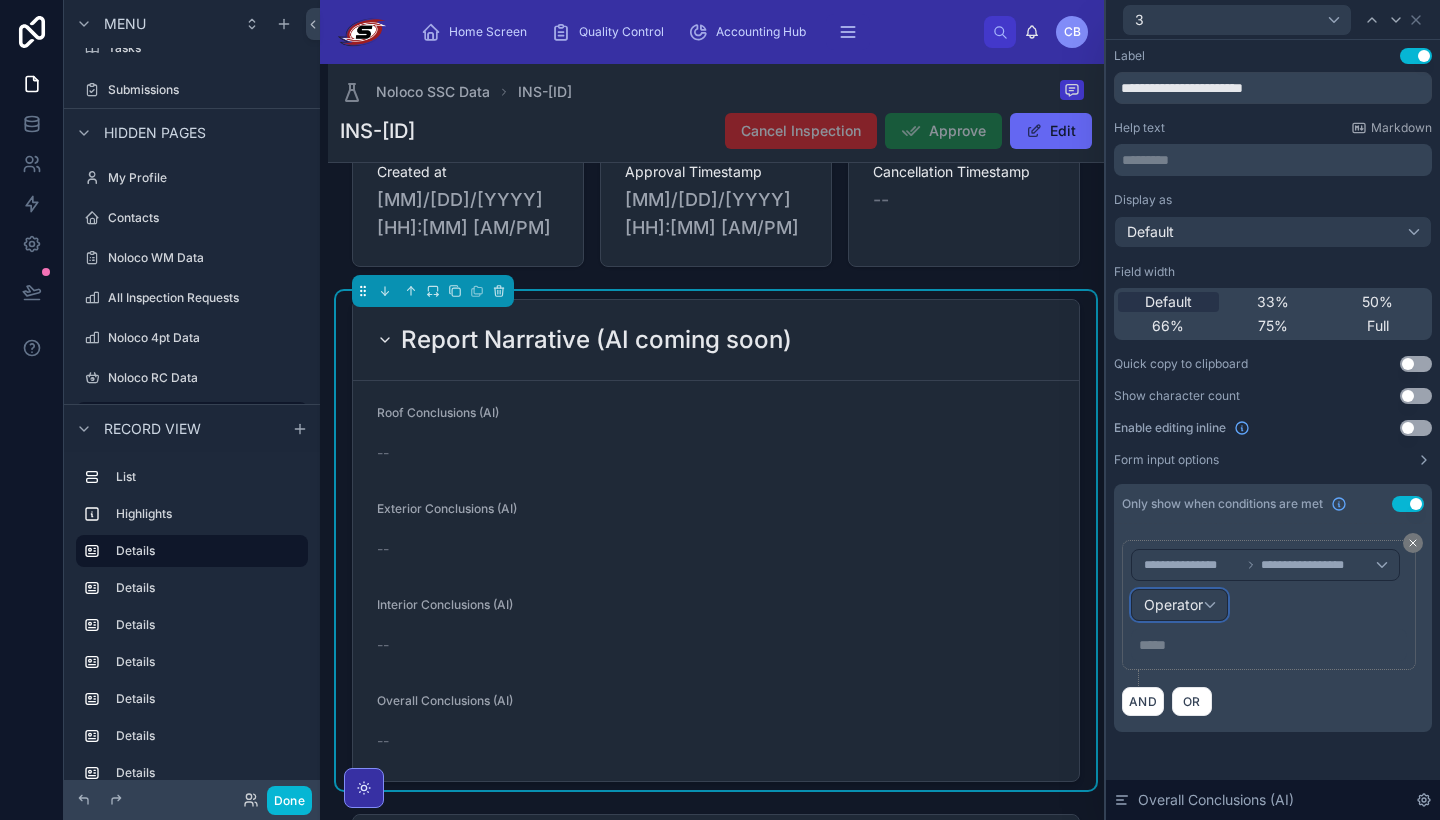 click on "Operator" at bounding box center [1173, 604] 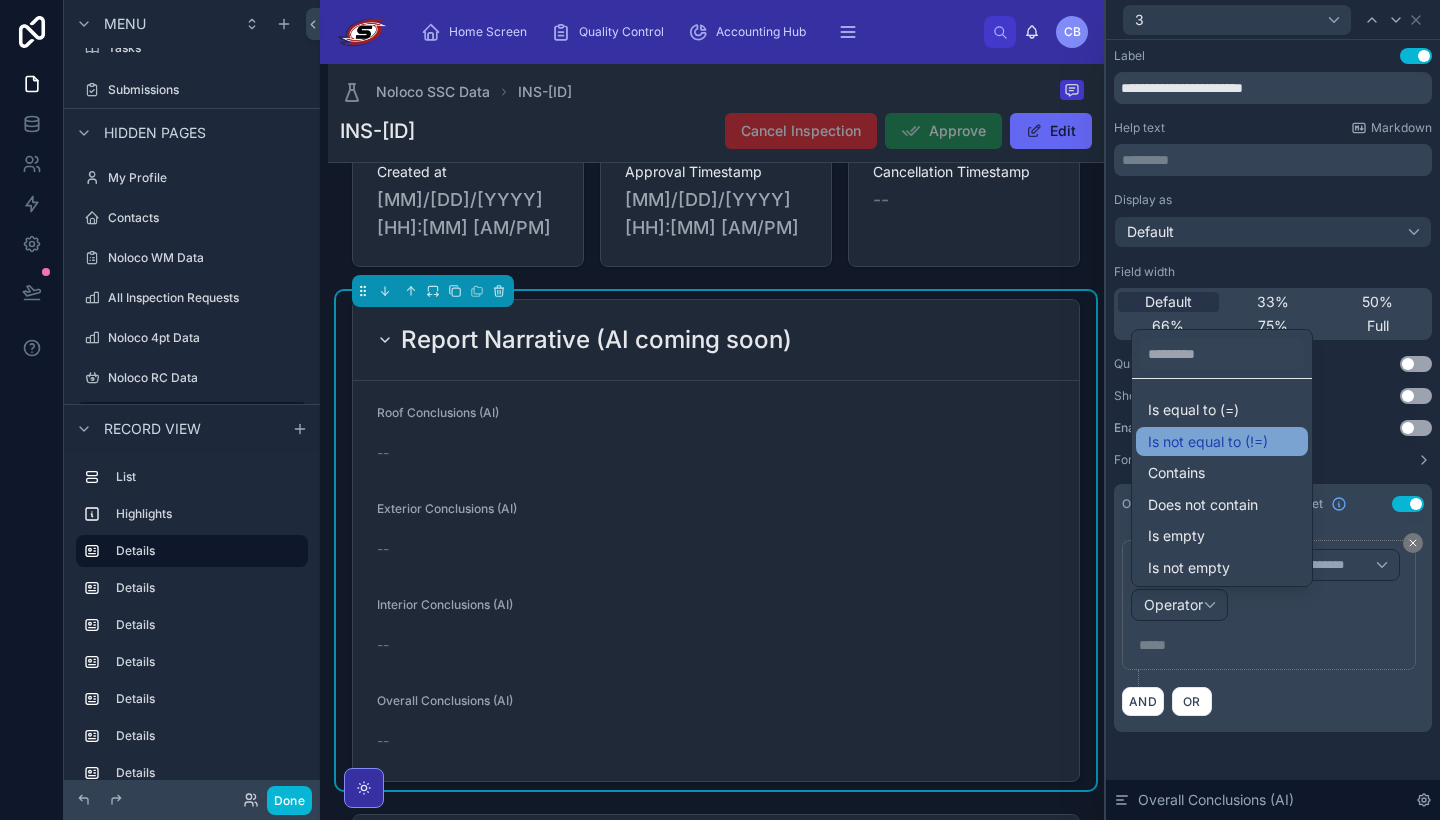 click on "Is not equal to (!=)" at bounding box center (1222, 442) 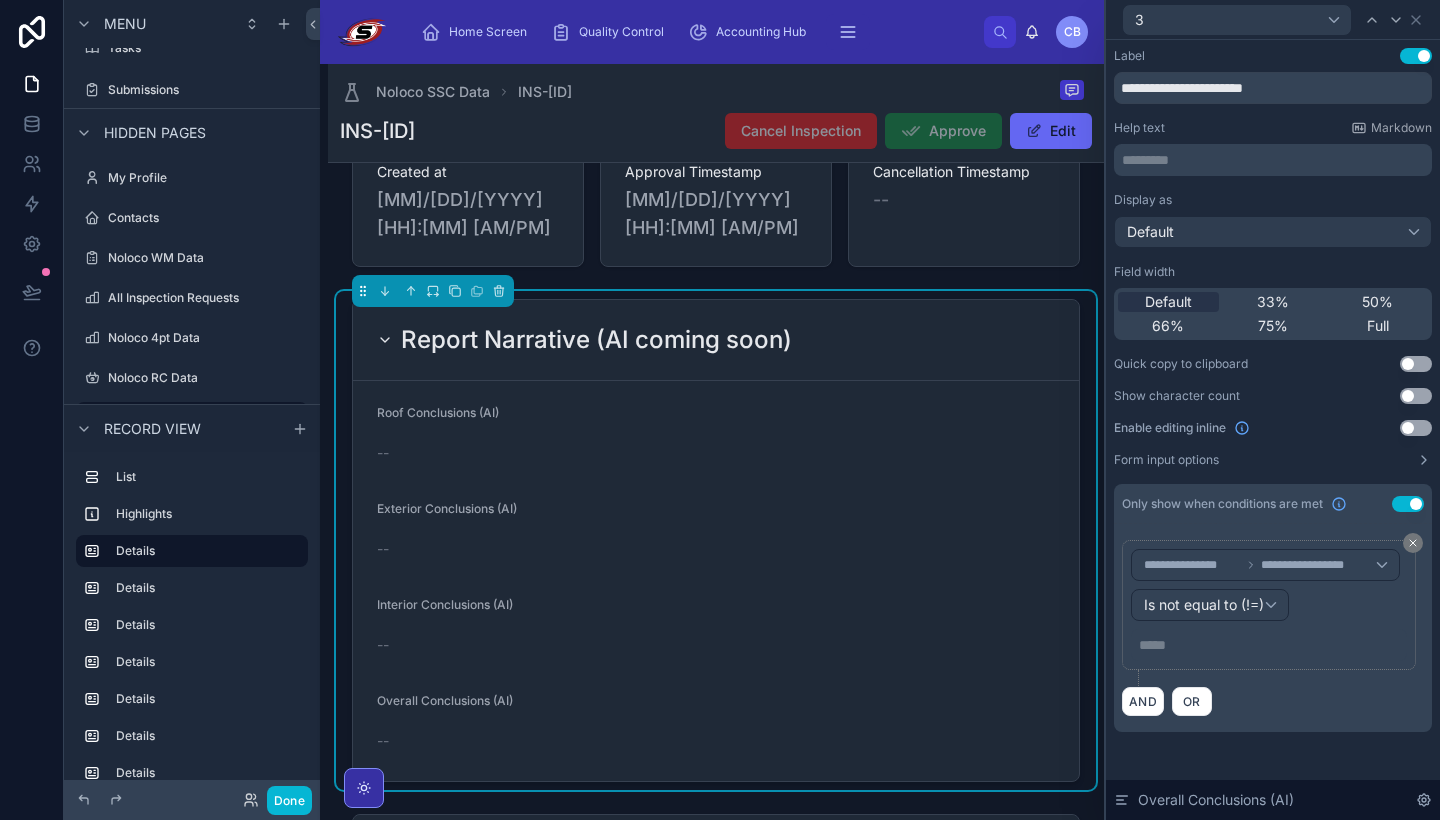 click on "***** ﻿" at bounding box center (1271, 645) 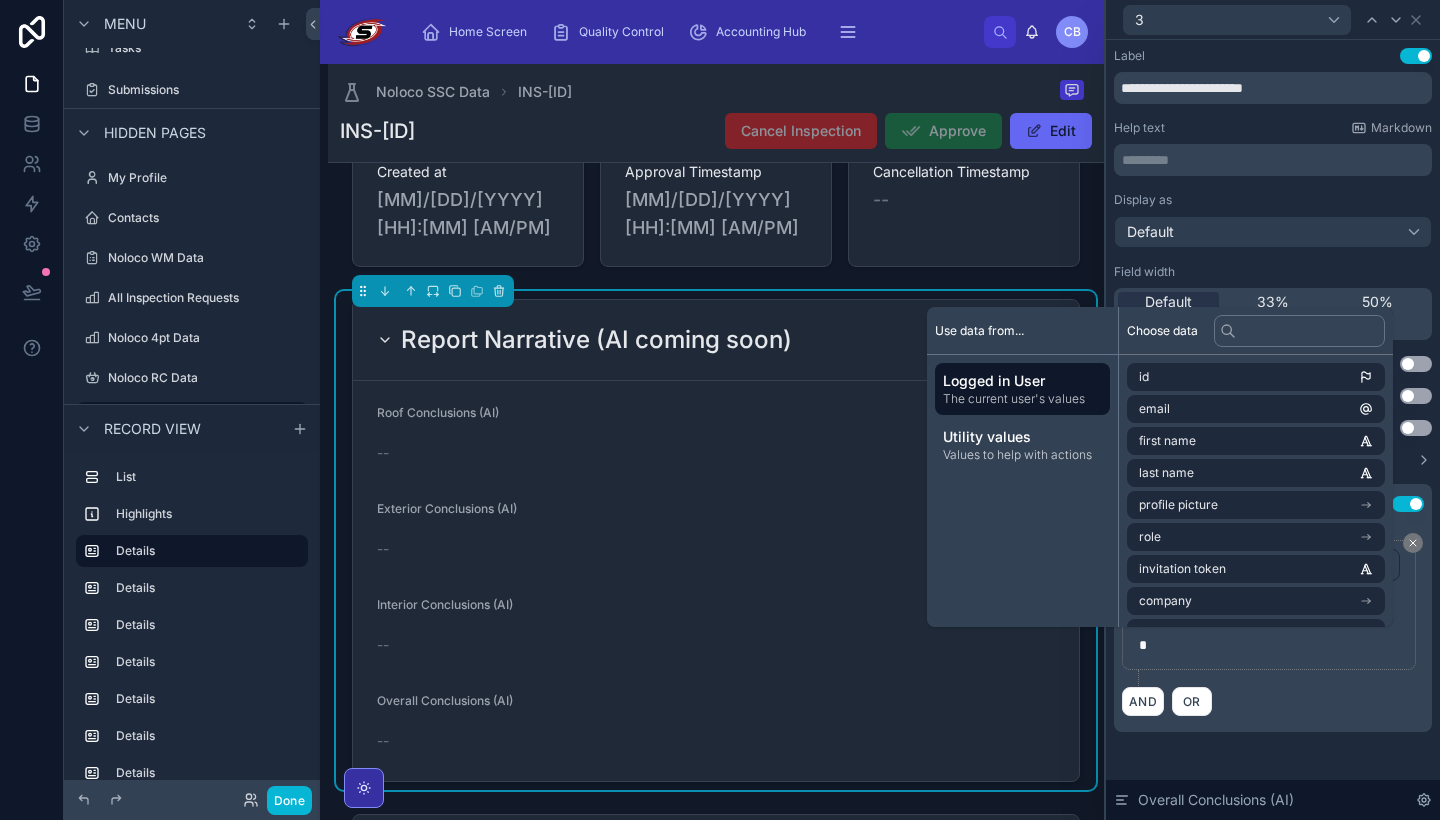 type 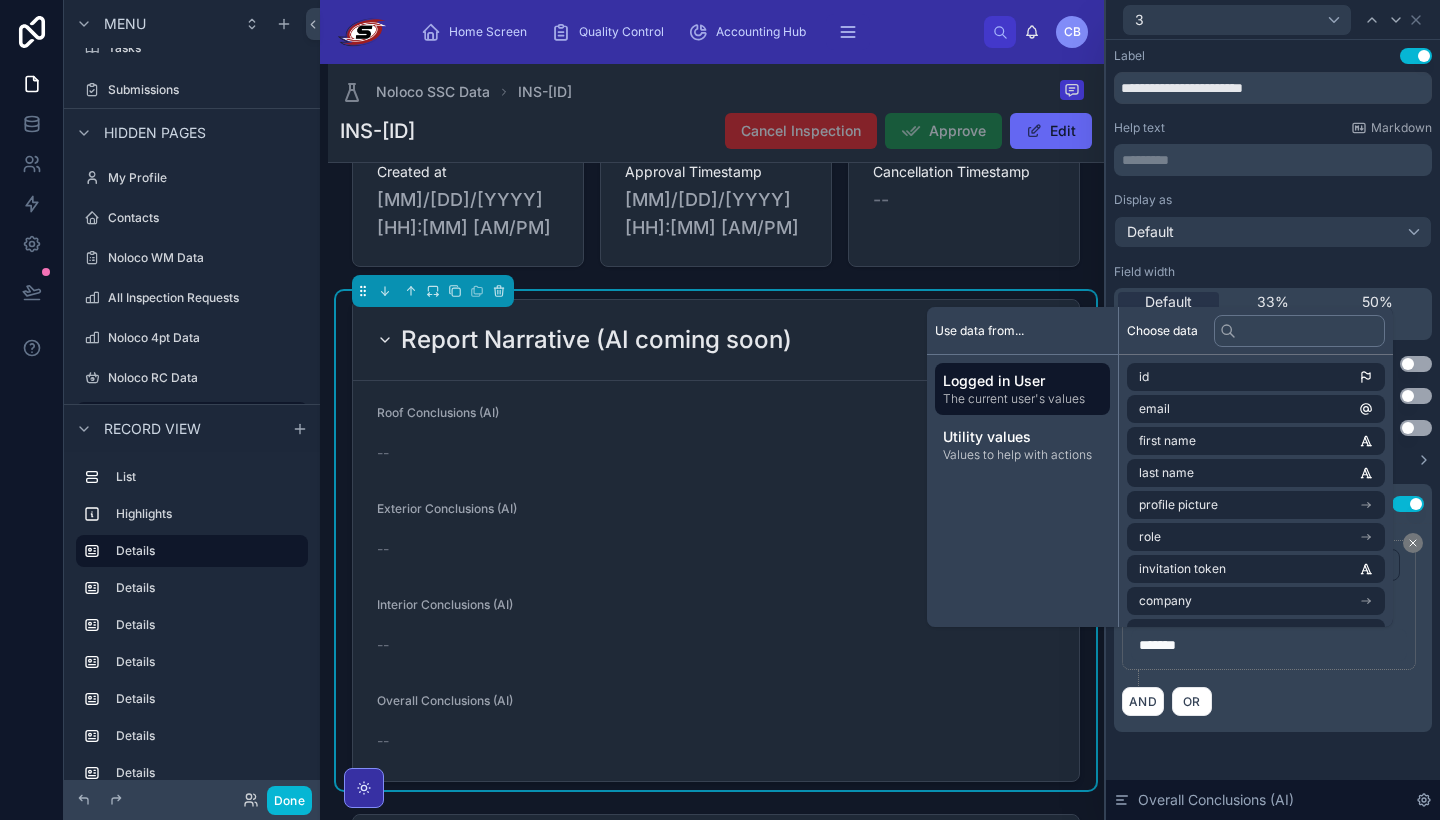 click on "**********" at bounding box center (1273, 613) 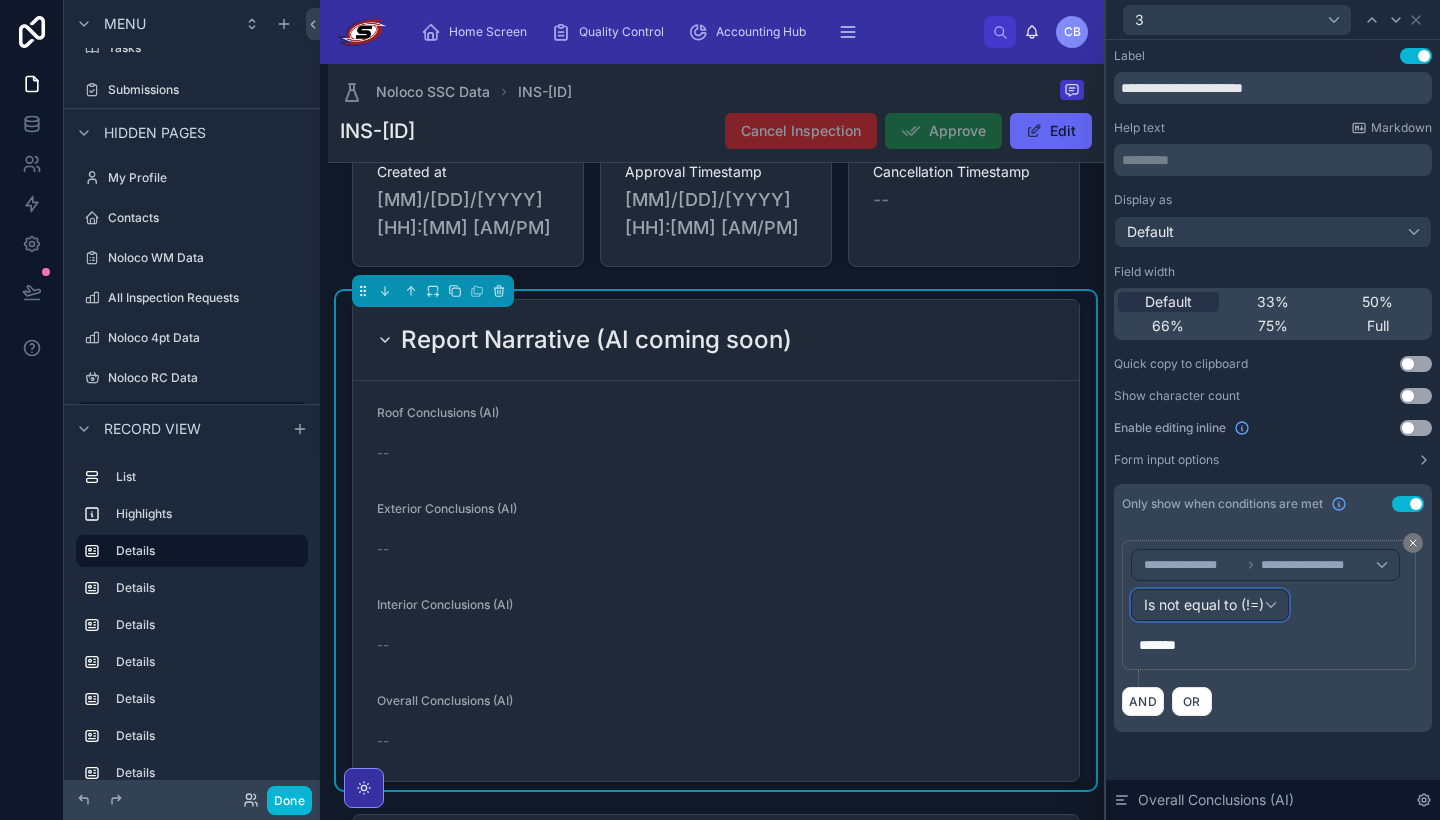 click on "Is not equal to (!=)" at bounding box center [1204, 605] 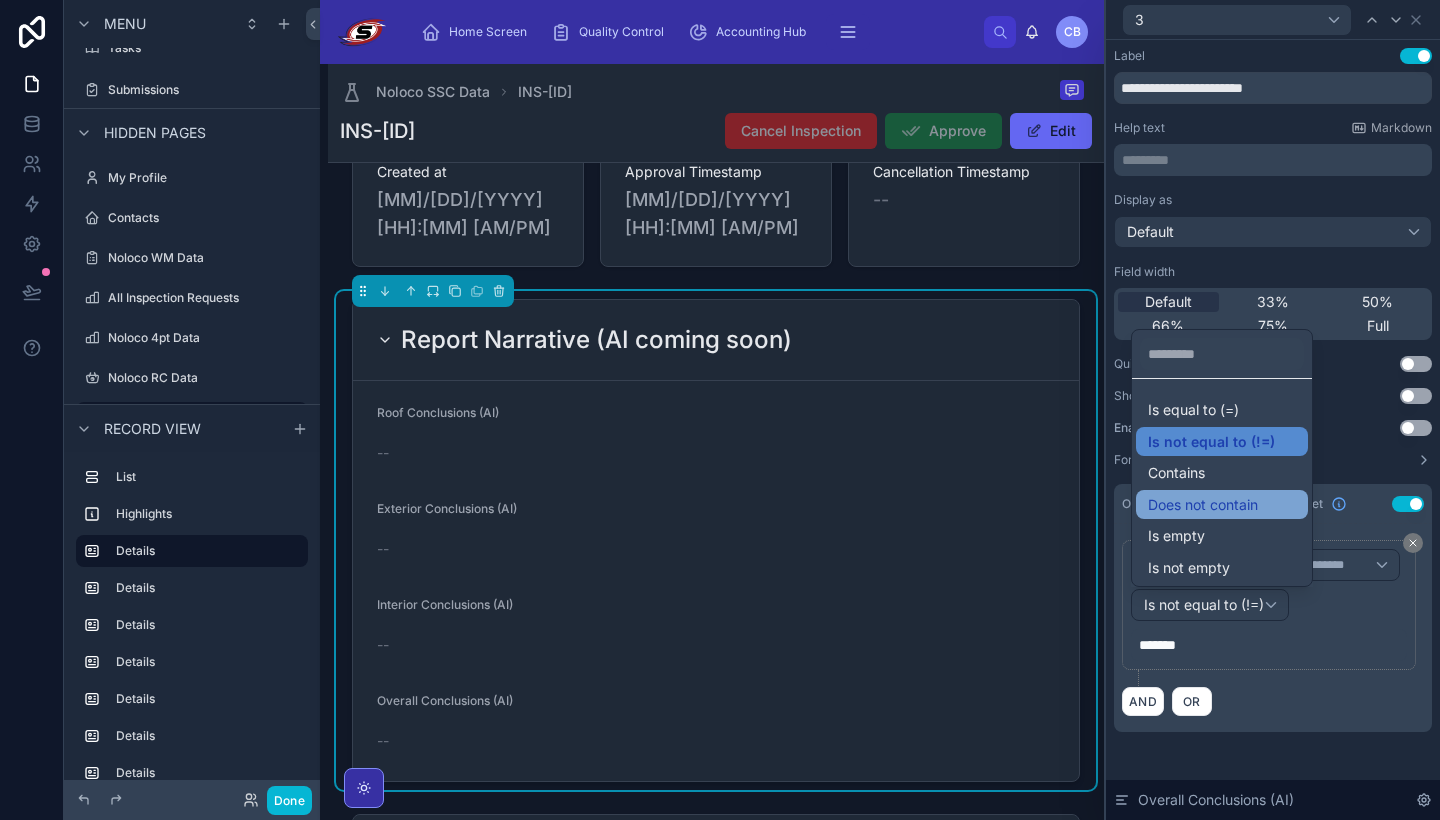 click on "Does not contain" at bounding box center [1203, 505] 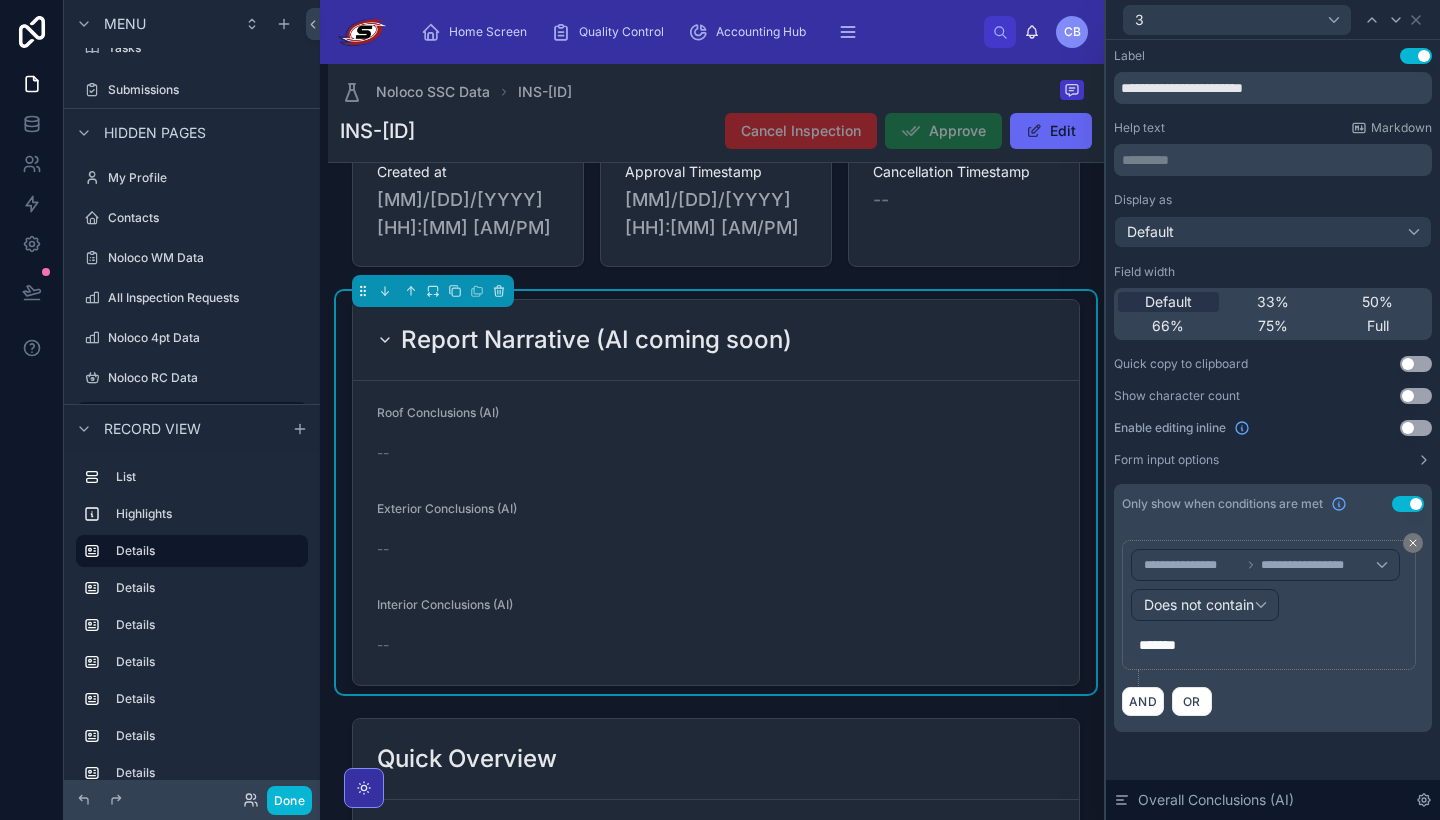 click on "**********" at bounding box center [1273, 410] 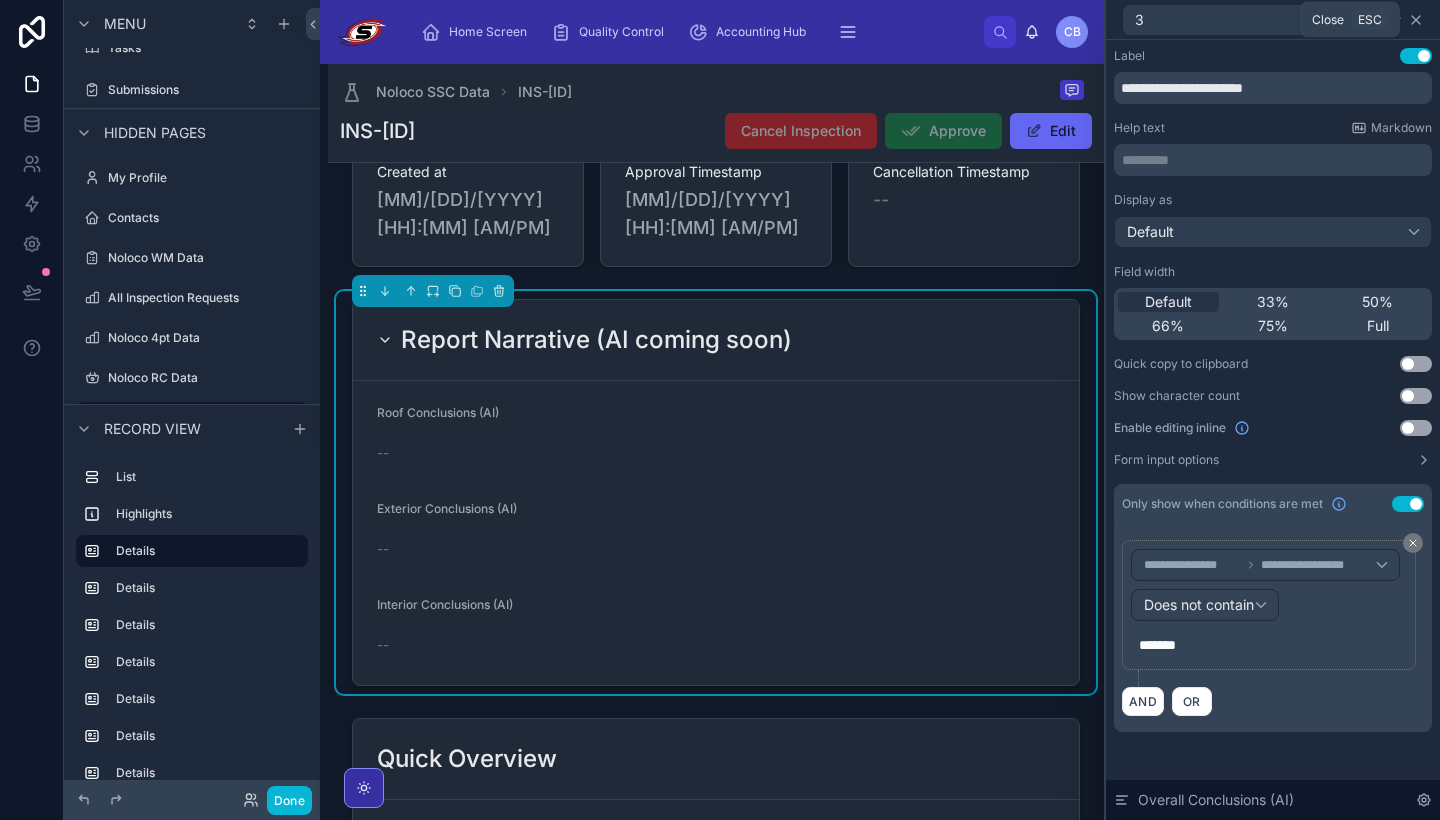 click 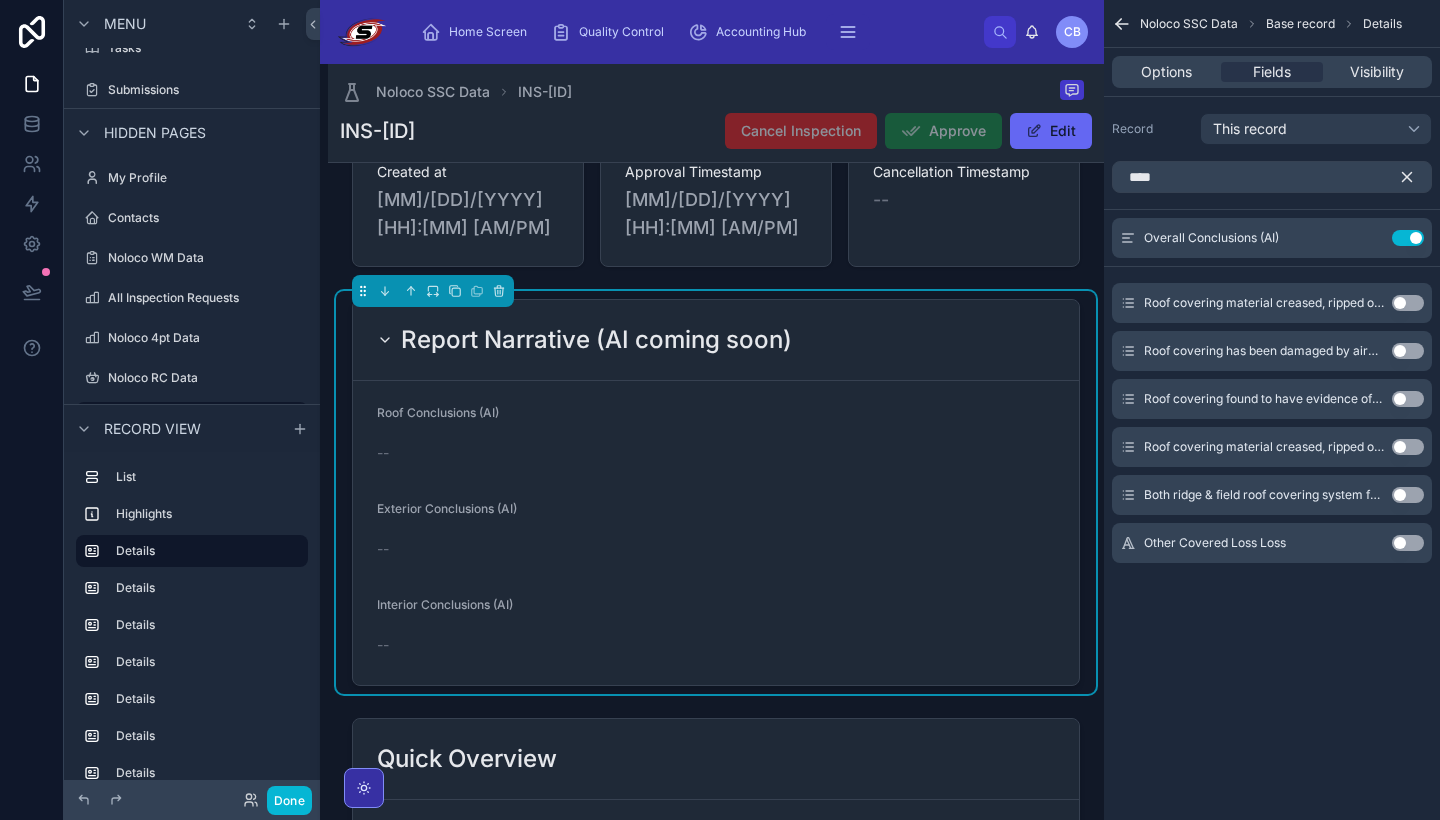 click on "Noloco SSC Data Base record Details Options Fields Visibility Record This record **** Overall Conclusions (AI) Use setting Roof covering material creased, ripped or displaced observed? (wind) Use setting Roof covering has been damaged by airborne debris? Use setting Roof covering found to have evidence of hail impact; displacing or damaging the roof covering? Use setting Roof covering material creased, ripped or displaced observed? (O.C.L) Use setting Both ridge & field roof covering system found displaced, creased or ripped? Use setting Other Covered Loss Loss Use setting" at bounding box center (1272, 410) 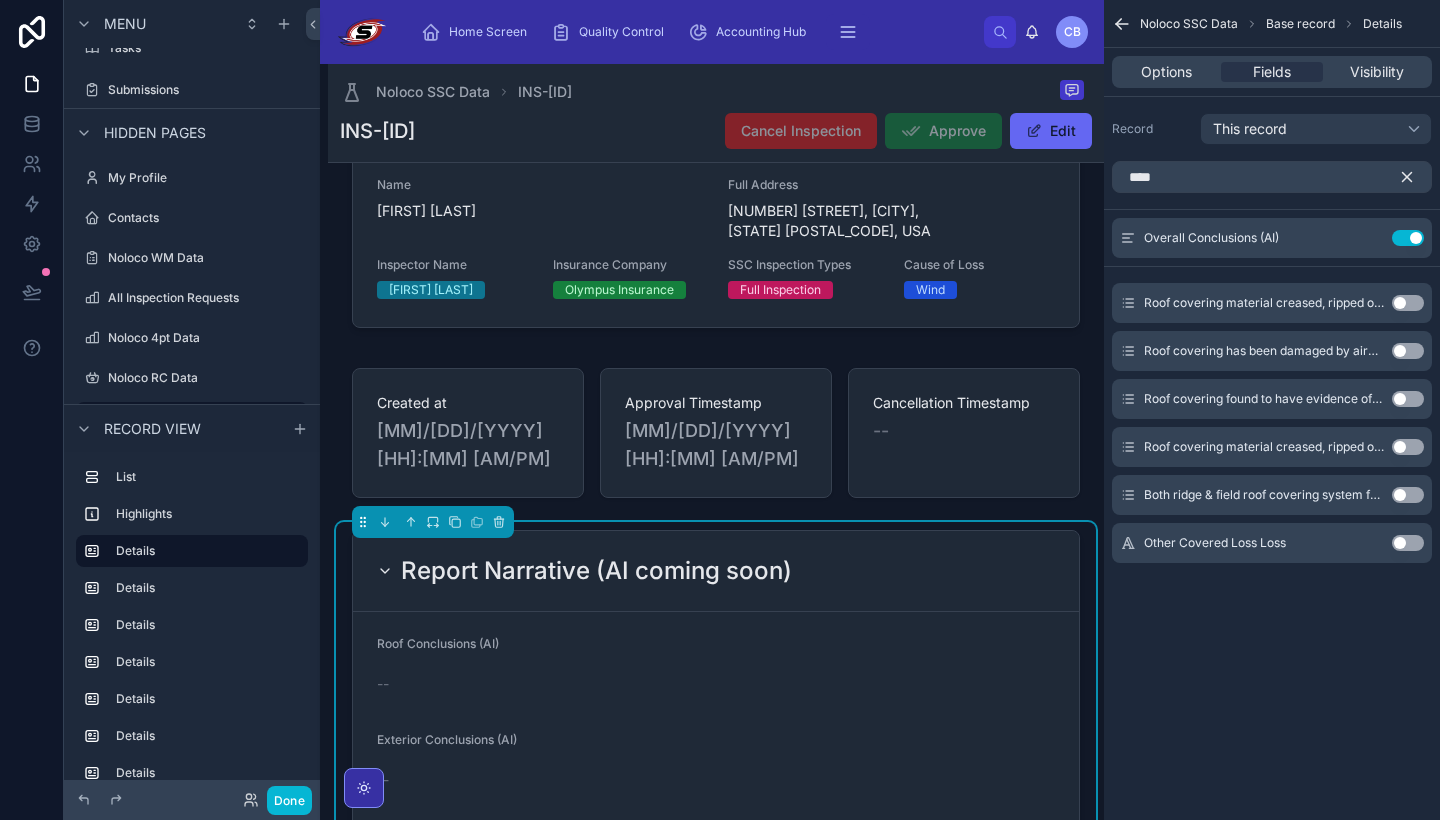 scroll, scrollTop: 0, scrollLeft: 0, axis: both 